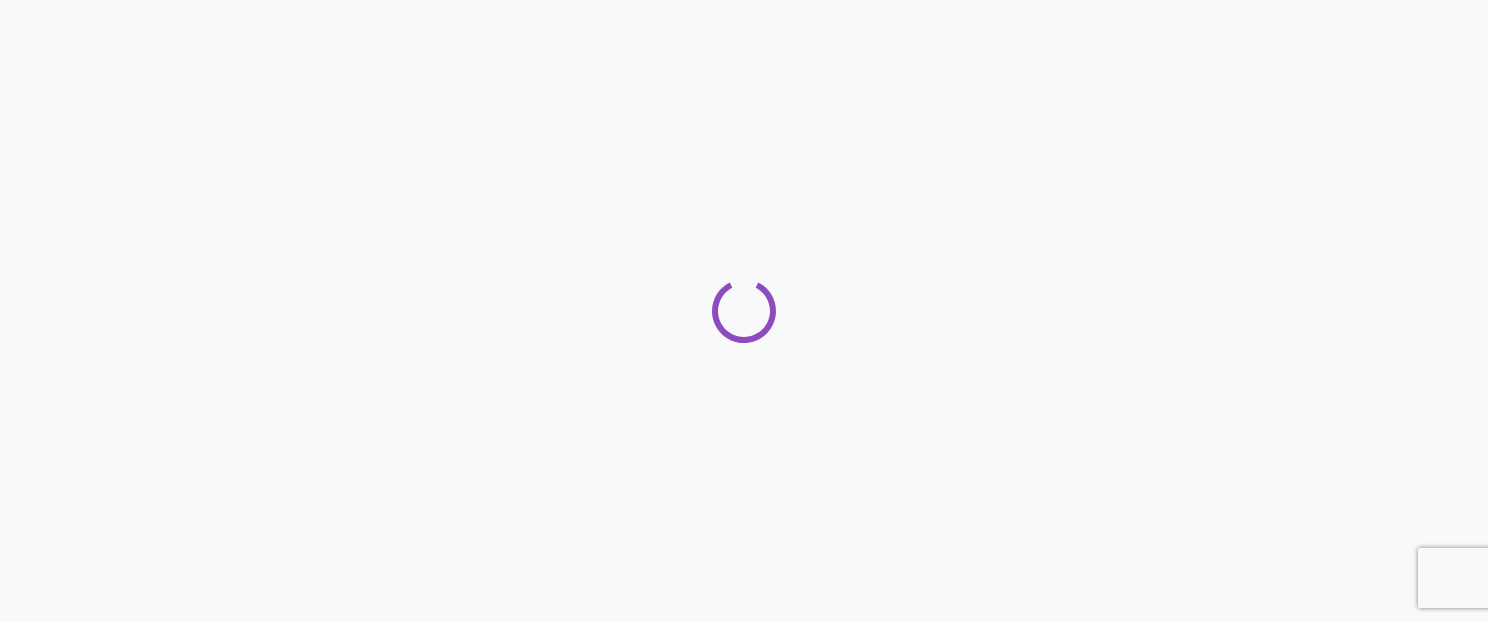 scroll, scrollTop: 0, scrollLeft: 0, axis: both 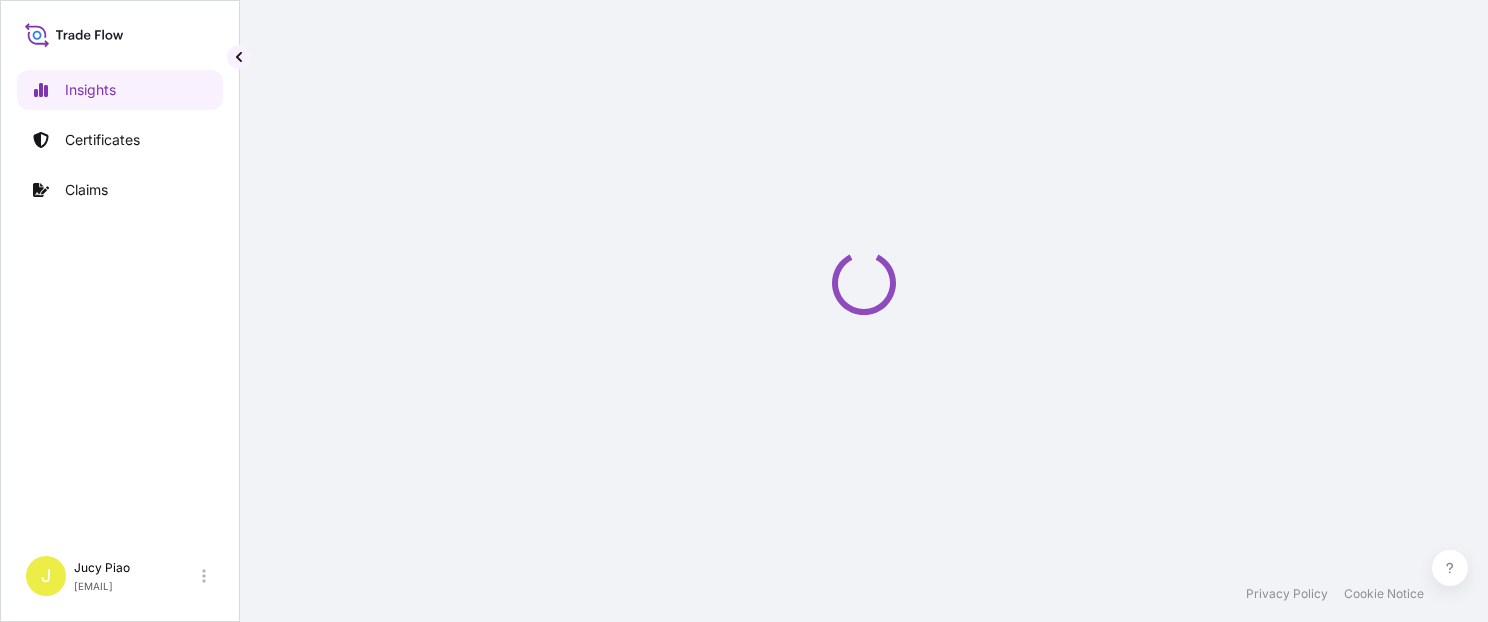 select on "2025" 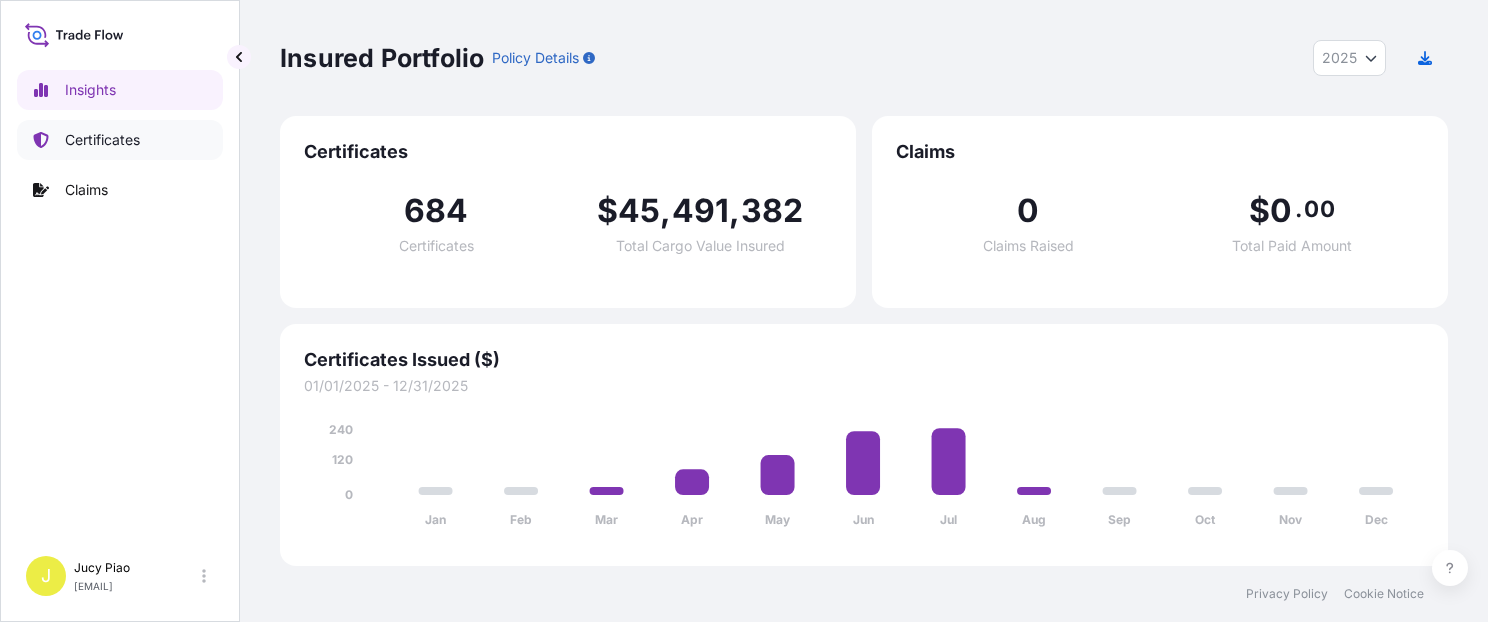 click on "Certificates" at bounding box center (102, 140) 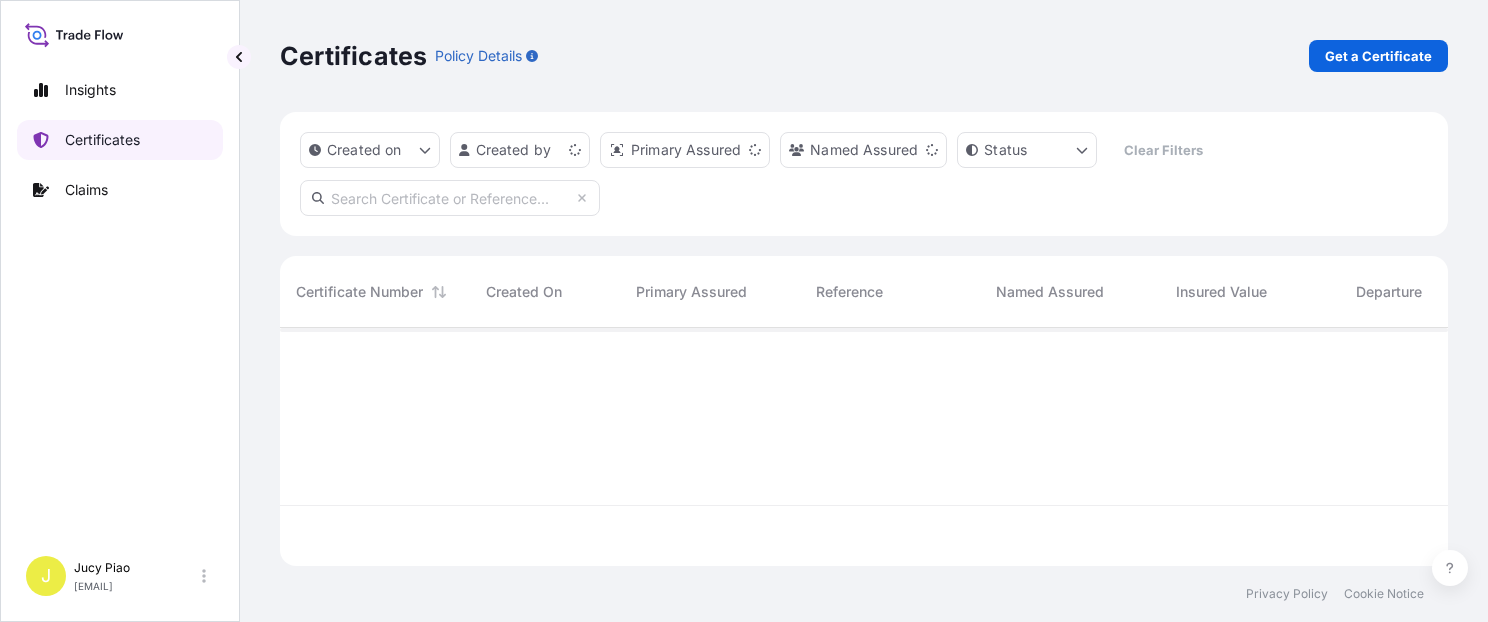 scroll, scrollTop: 16, scrollLeft: 16, axis: both 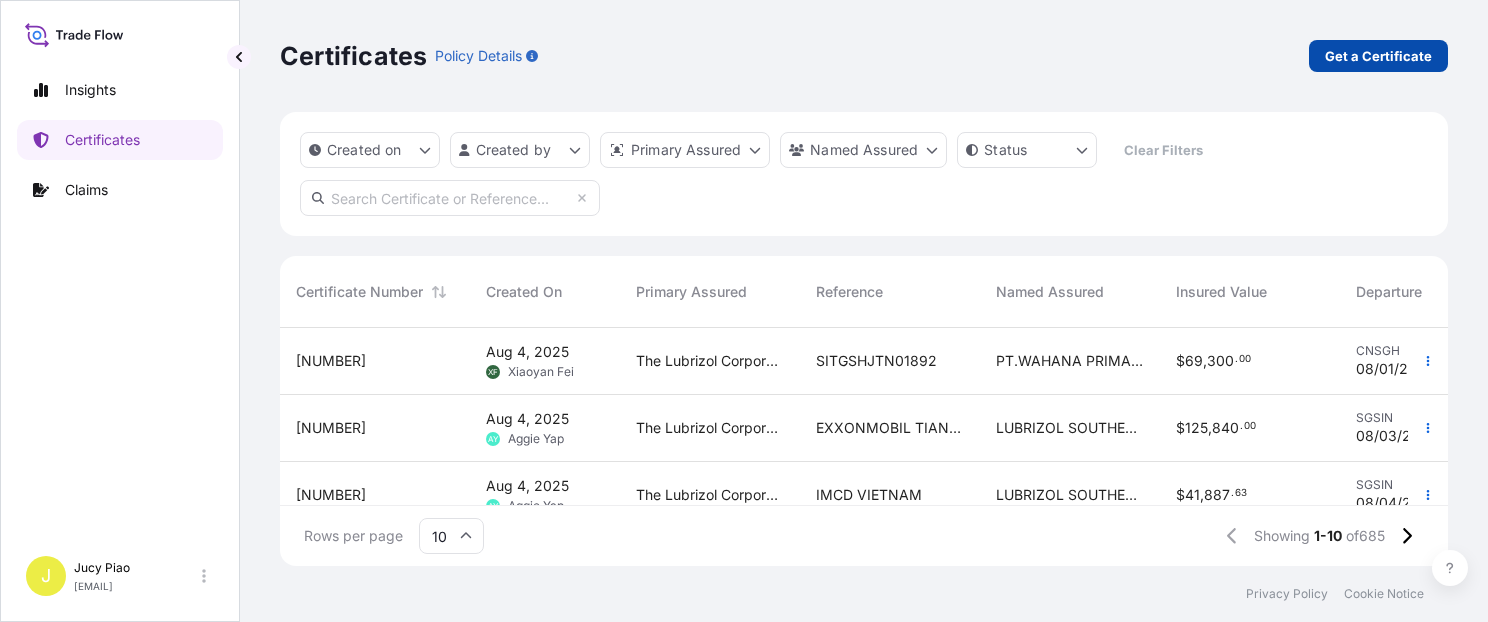 click on "Get a Certificate" at bounding box center (1378, 56) 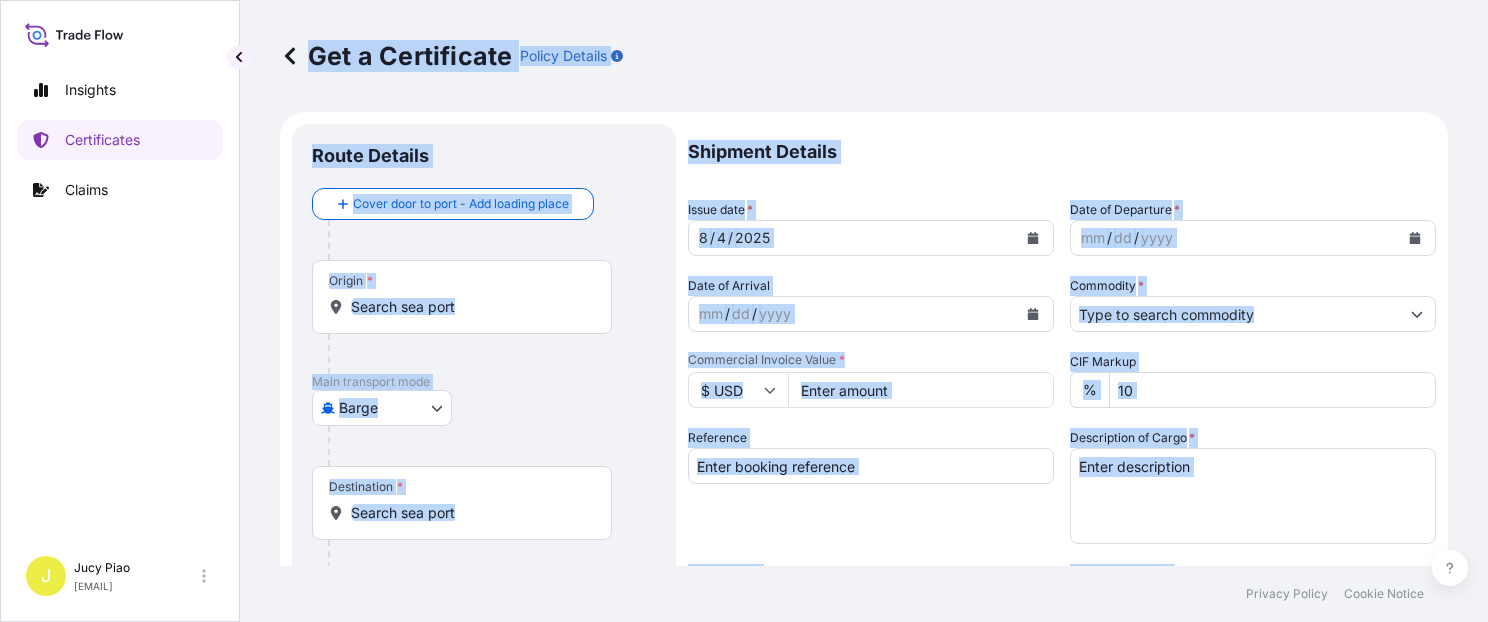 click on "Main transport mode" at bounding box center [484, 382] 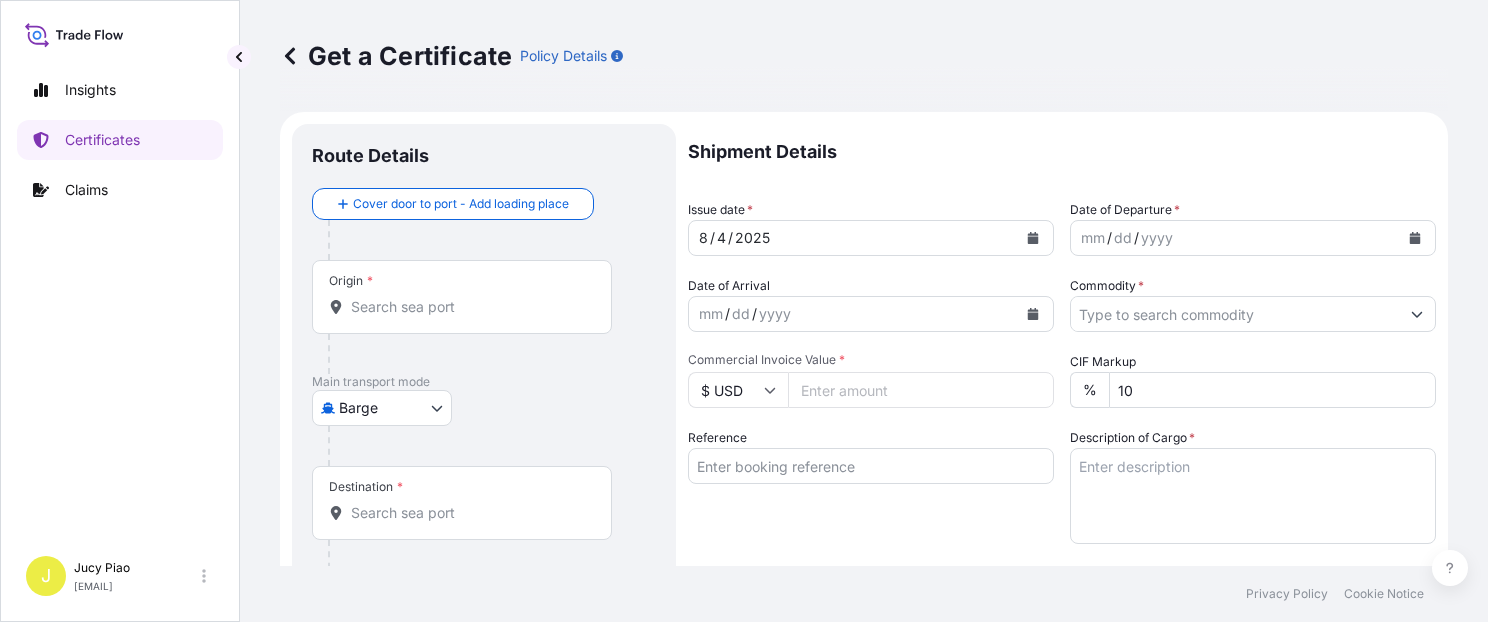 click on "Insights Certificates Claims J [LAST]   Piao [EMAIL] Get a Certificate Policy Details Route Details   Cover door to port - Add loading place Place of loading Road / Inland Road / Inland Origin * Main transport mode Barge Air Barge Road Ocean Vessel Rail Barge in Tow Destination * Cover port to door - Add place of discharge Road / Inland Road / Inland Place of Discharge Shipment Details Issue date * 8 / 4 / 2025 Date of Departure * mm / dd / yyyy Date of Arrival mm / dd / yyyy Commodity * Packing Category Commercial Invoice Value    * $ USD CIF Markup % 10 Reference Description of Cargo * Vessel Name Marks & Numbers Duty Cost   $ USD Letter of Credit This shipment has a letter of credit Letter of credit * Letter of credit may not exceed 12000 characters Assured Details Primary Assured * Select a primary assured The Lubrizol Corporation Named Assured Named Assured Address Create Certificate Privacy Policy Cookie Notice
0 Selected Date: [DATE]" at bounding box center [744, 311] 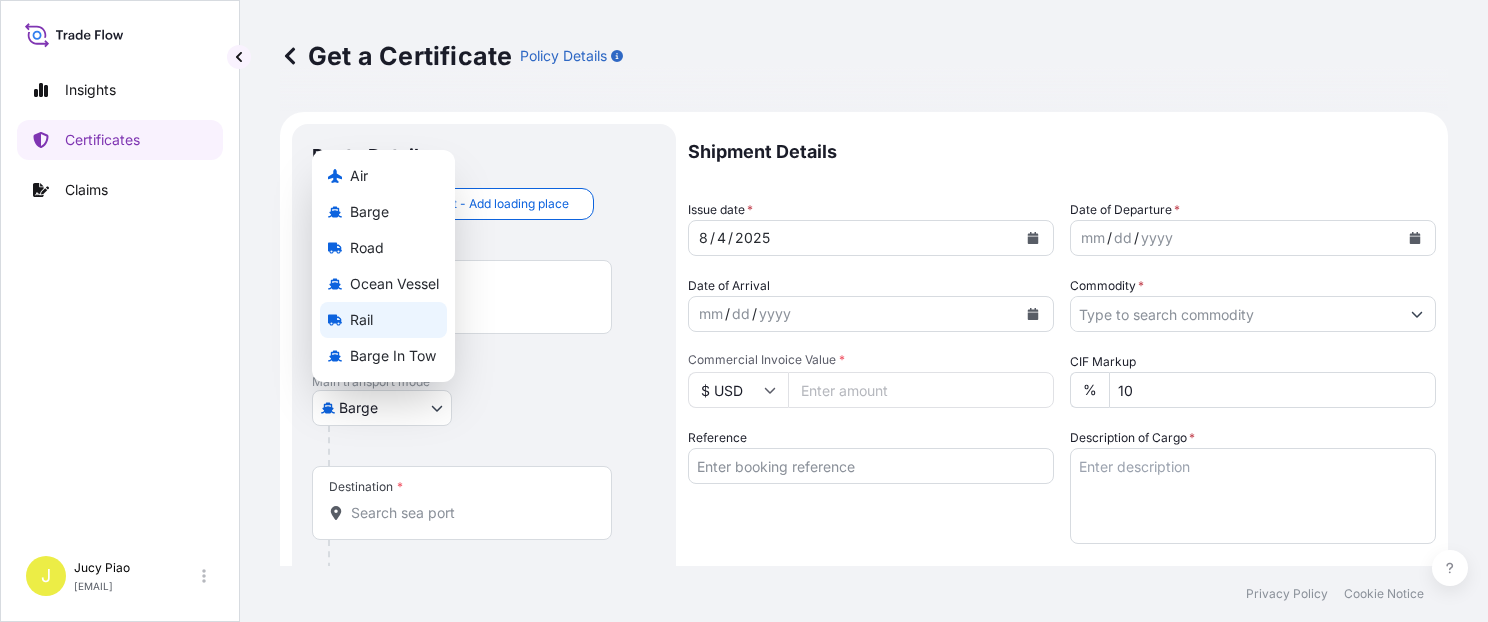 click on "Ocean Vessel" at bounding box center [394, 284] 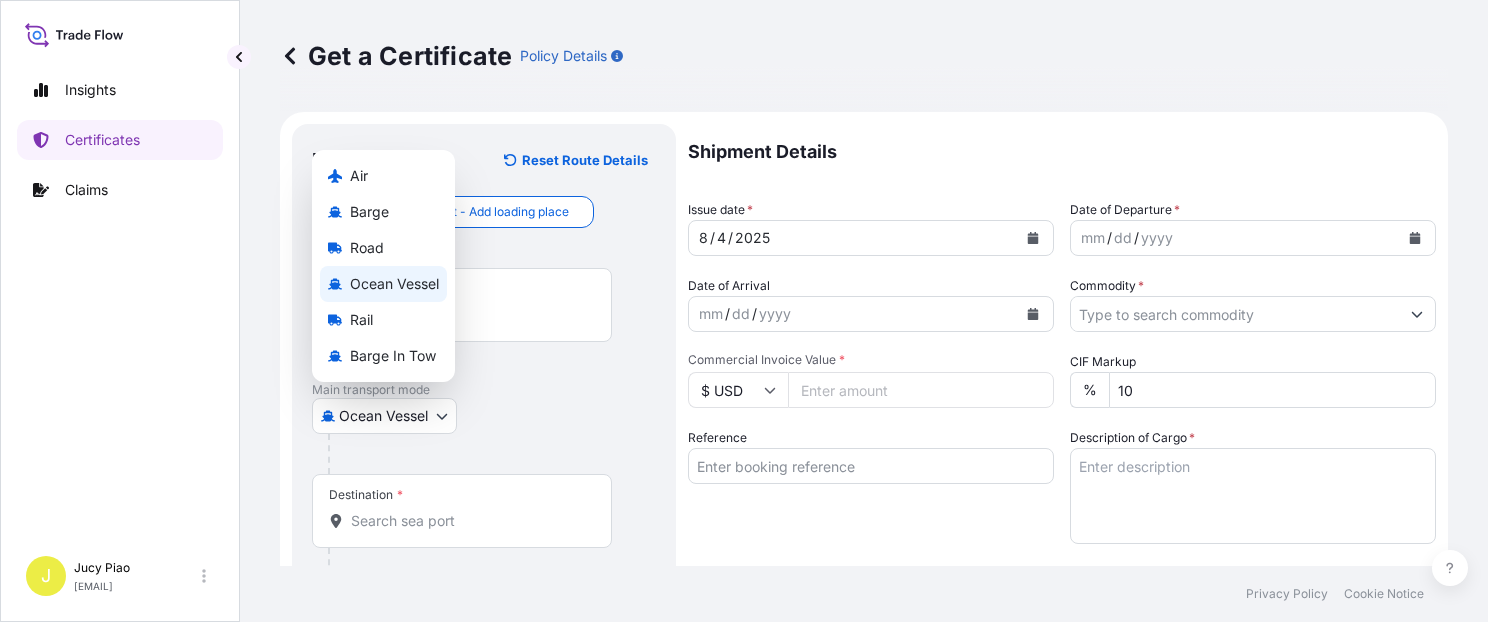 select on "Ocean Vessel" 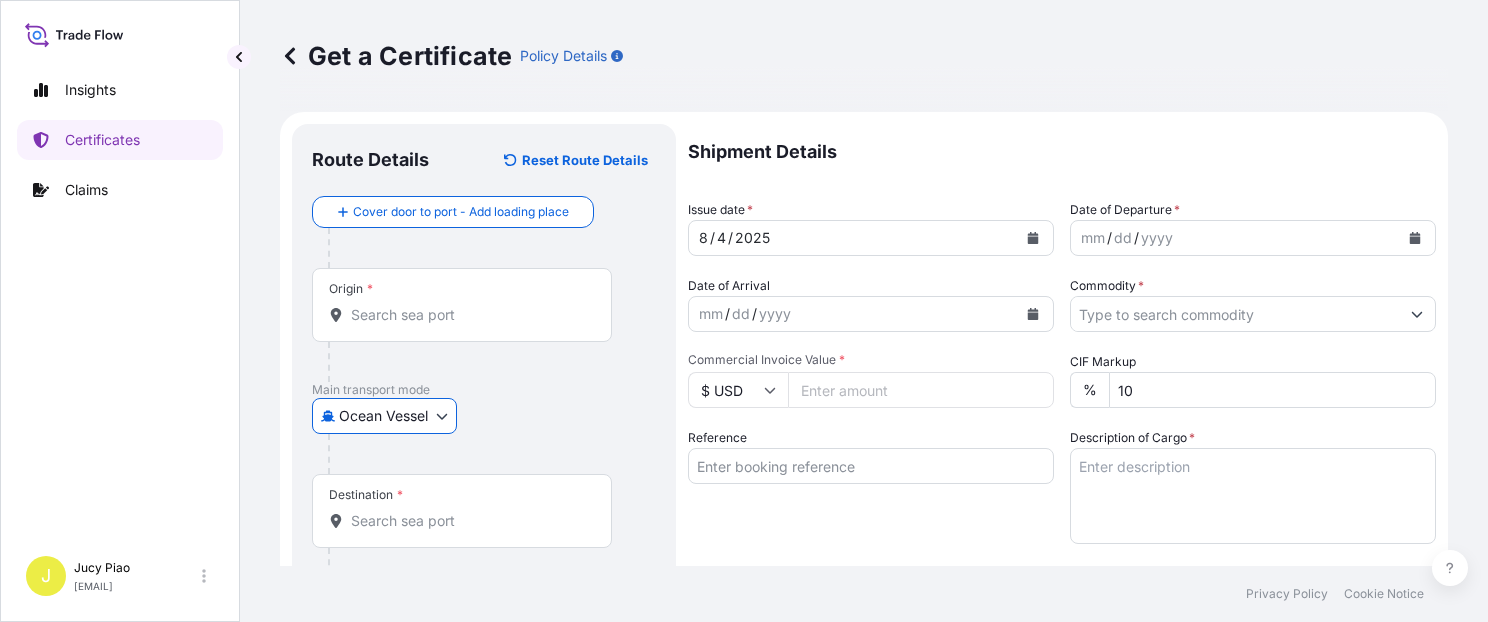 click on "Reference" at bounding box center [871, 466] 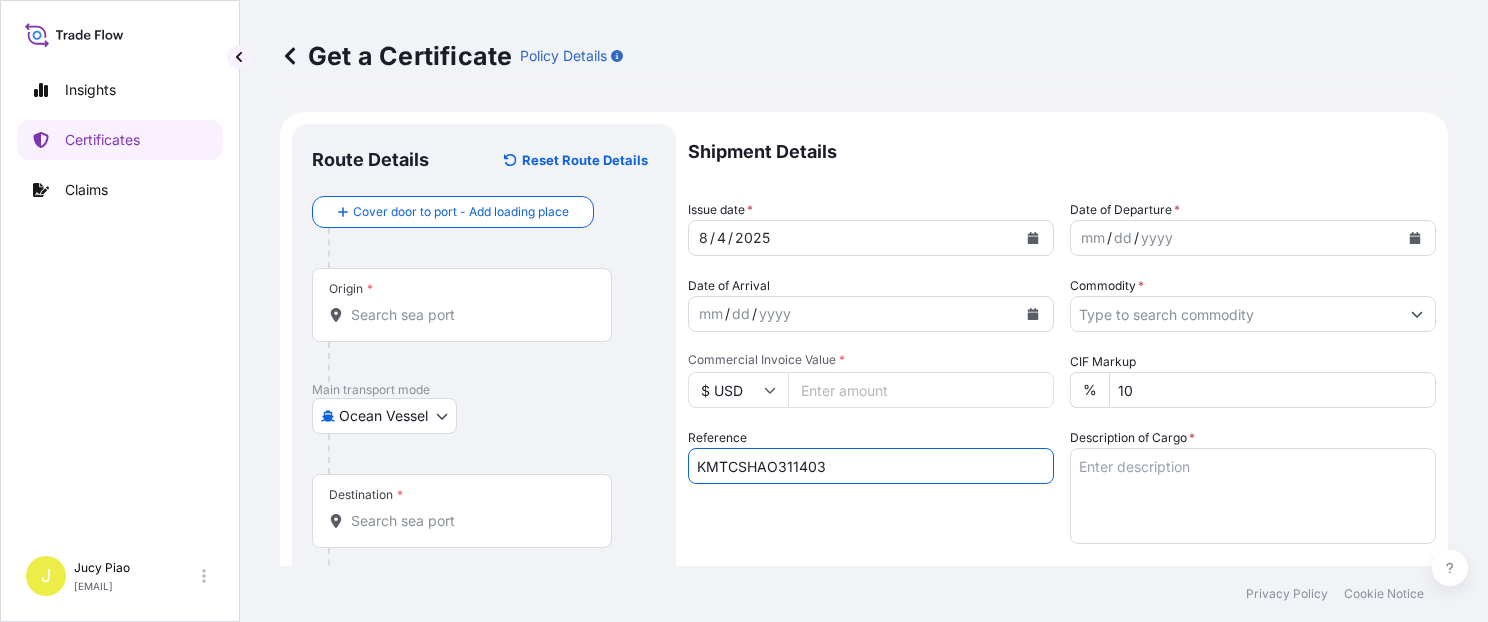 type on "KMTCSHAO311403" 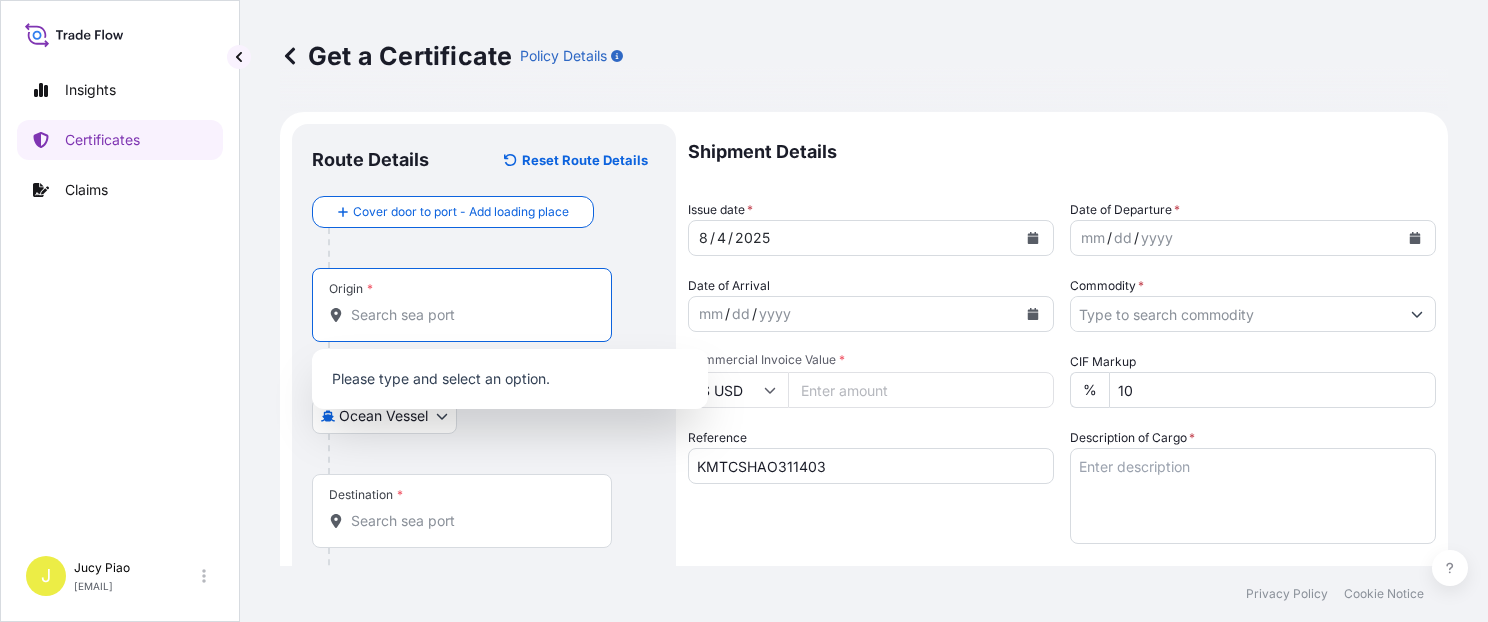 paste on "SHANGHAI" 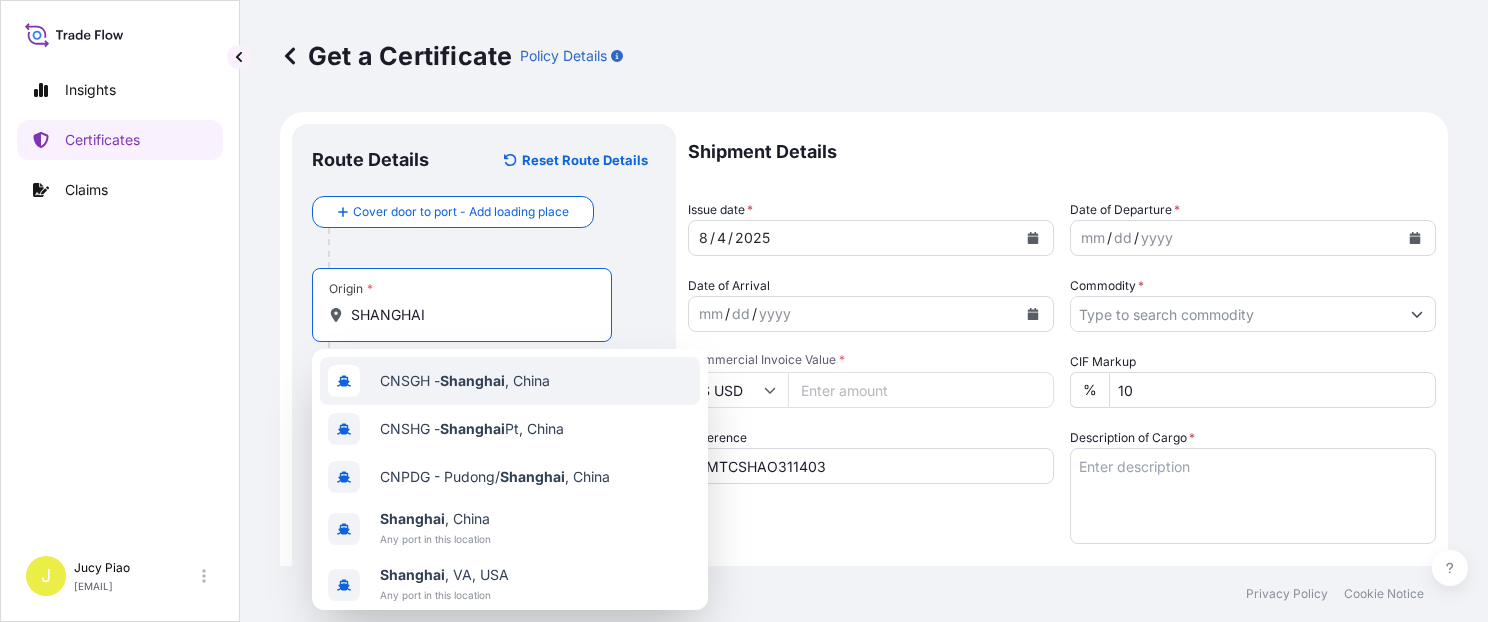 click on "CNSGH -  Shanghai , China" at bounding box center (465, 381) 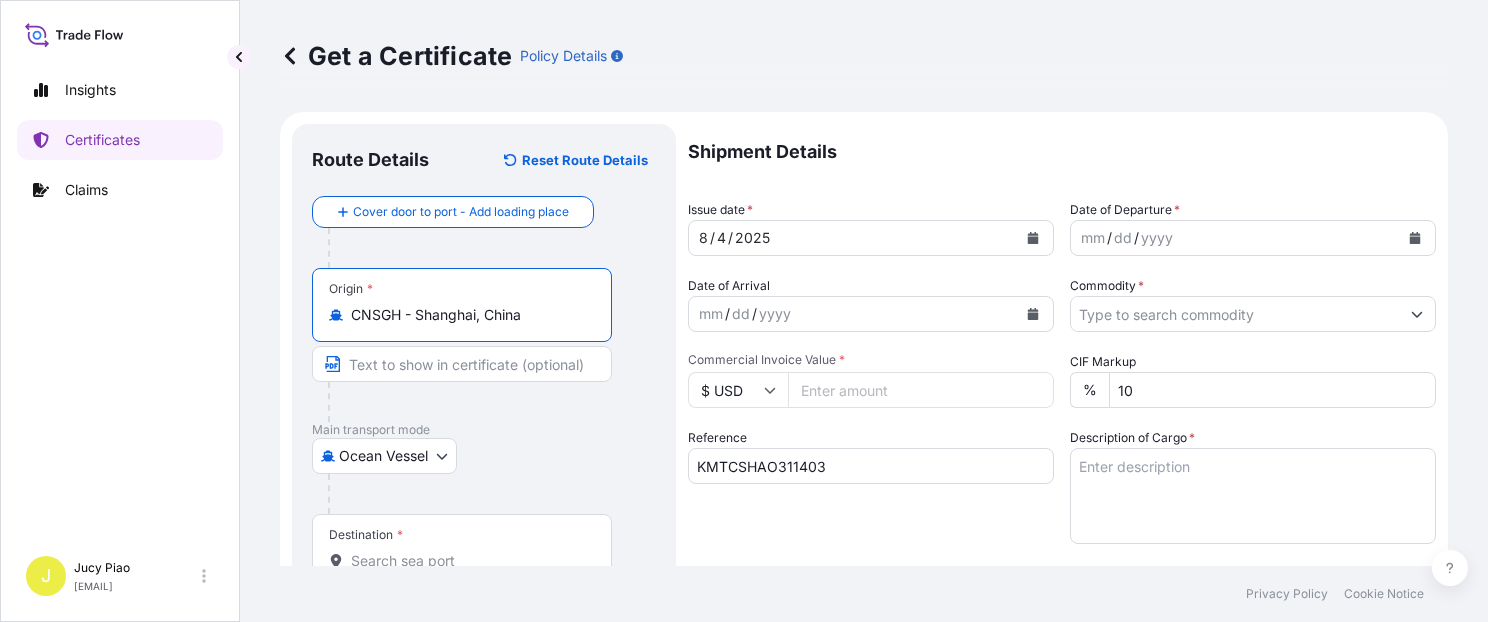 drag, startPoint x: 416, startPoint y: 314, endPoint x: 468, endPoint y: 379, distance: 83.240616 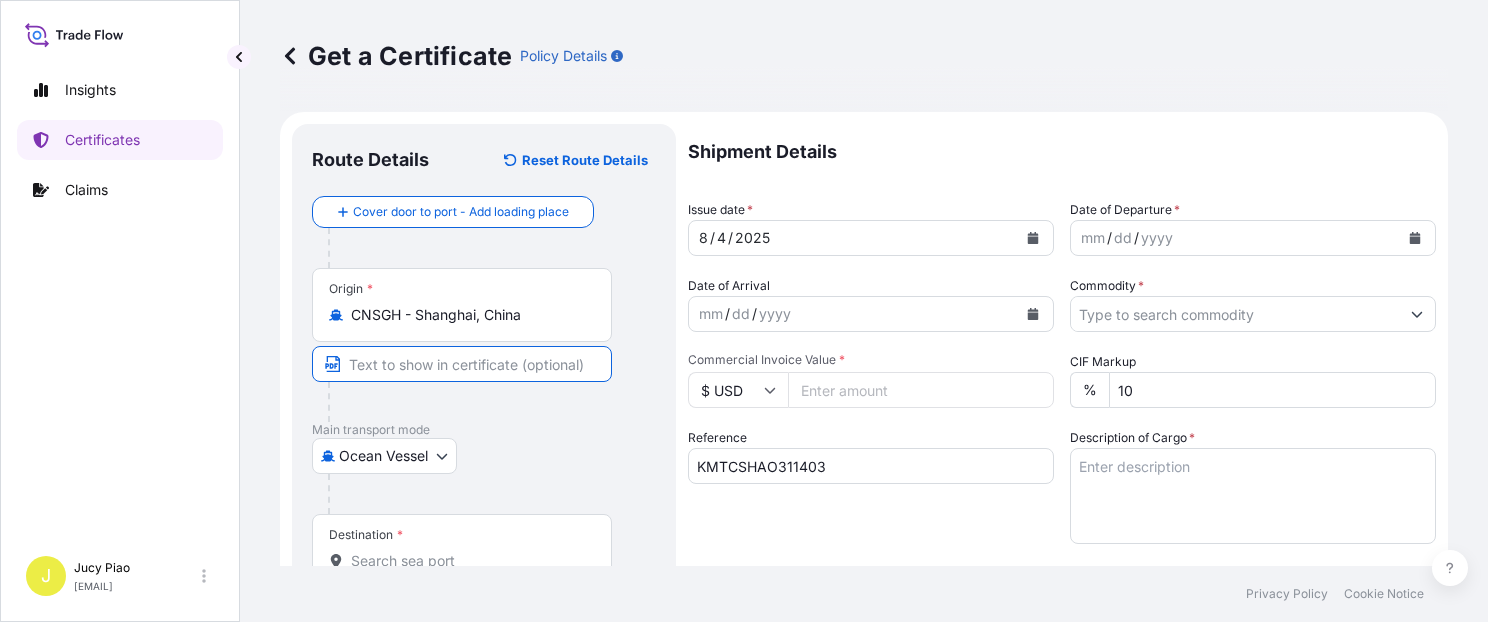 click at bounding box center (462, 364) 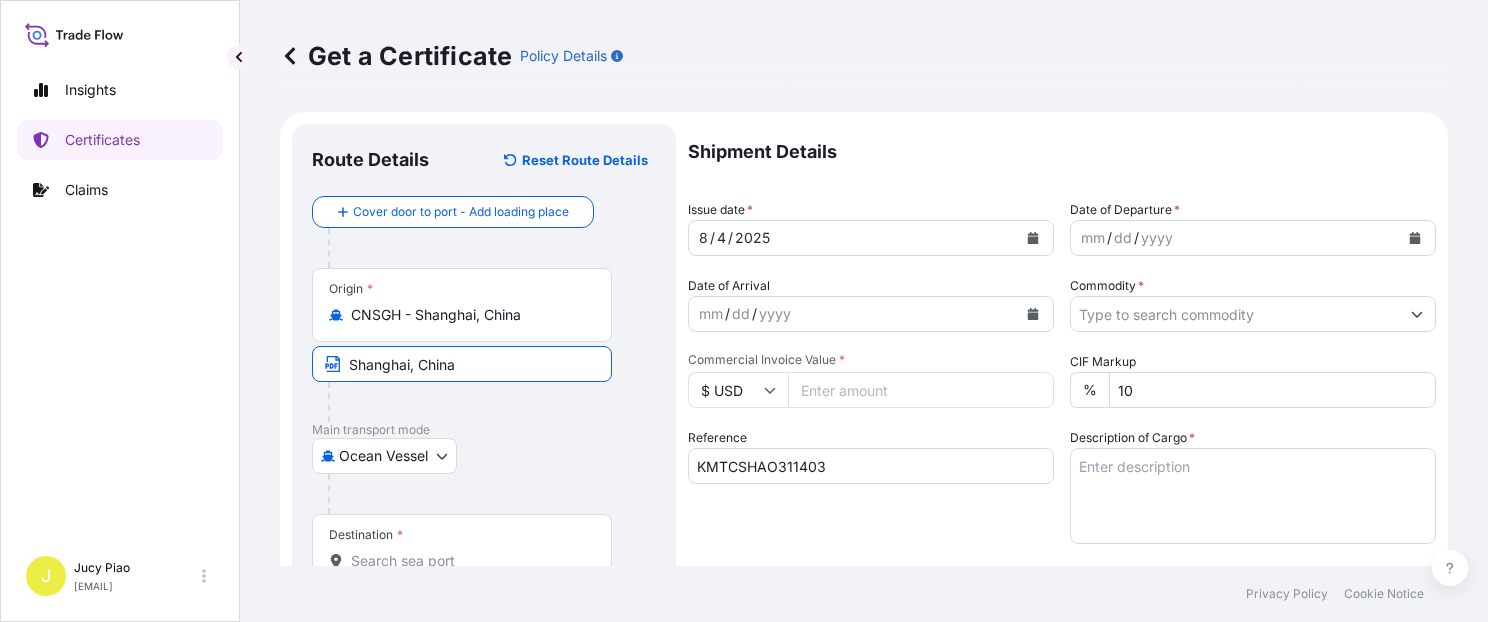 type on "Shanghai, China" 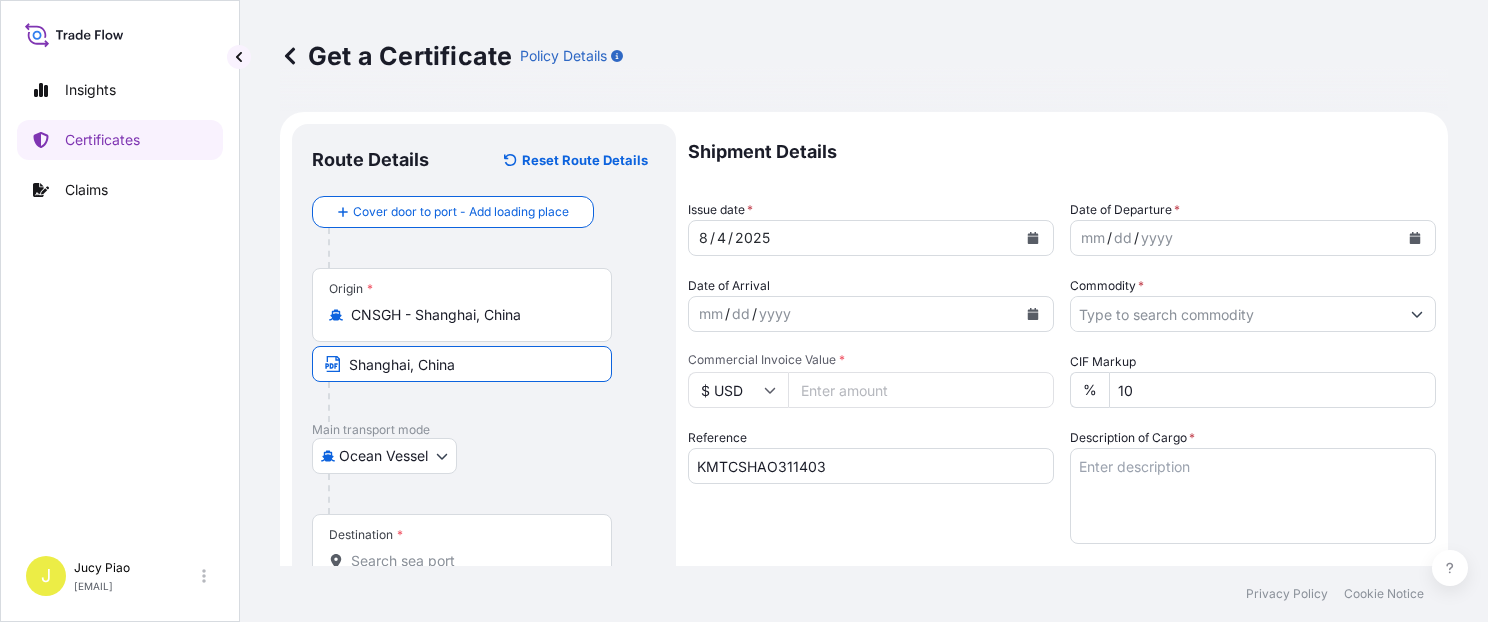 click on "Destination *" at bounding box center (462, 551) 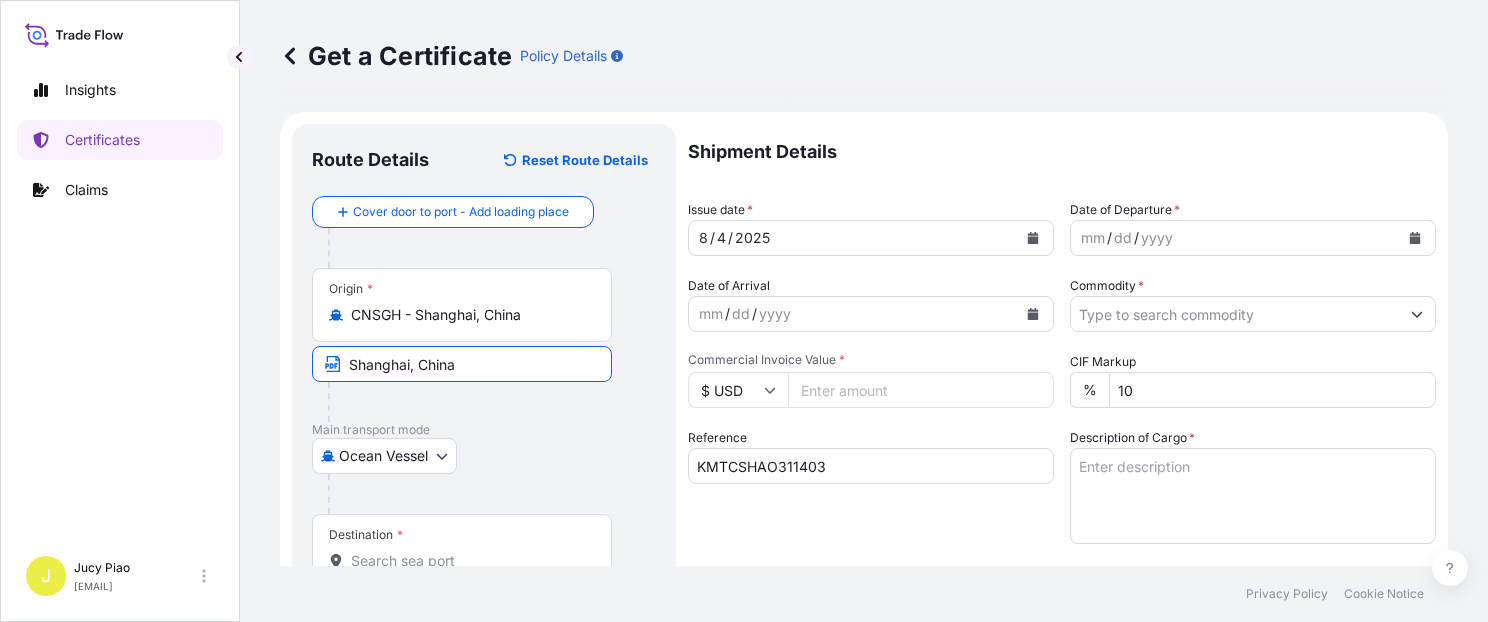 click on "Destination *" at bounding box center (469, 561) 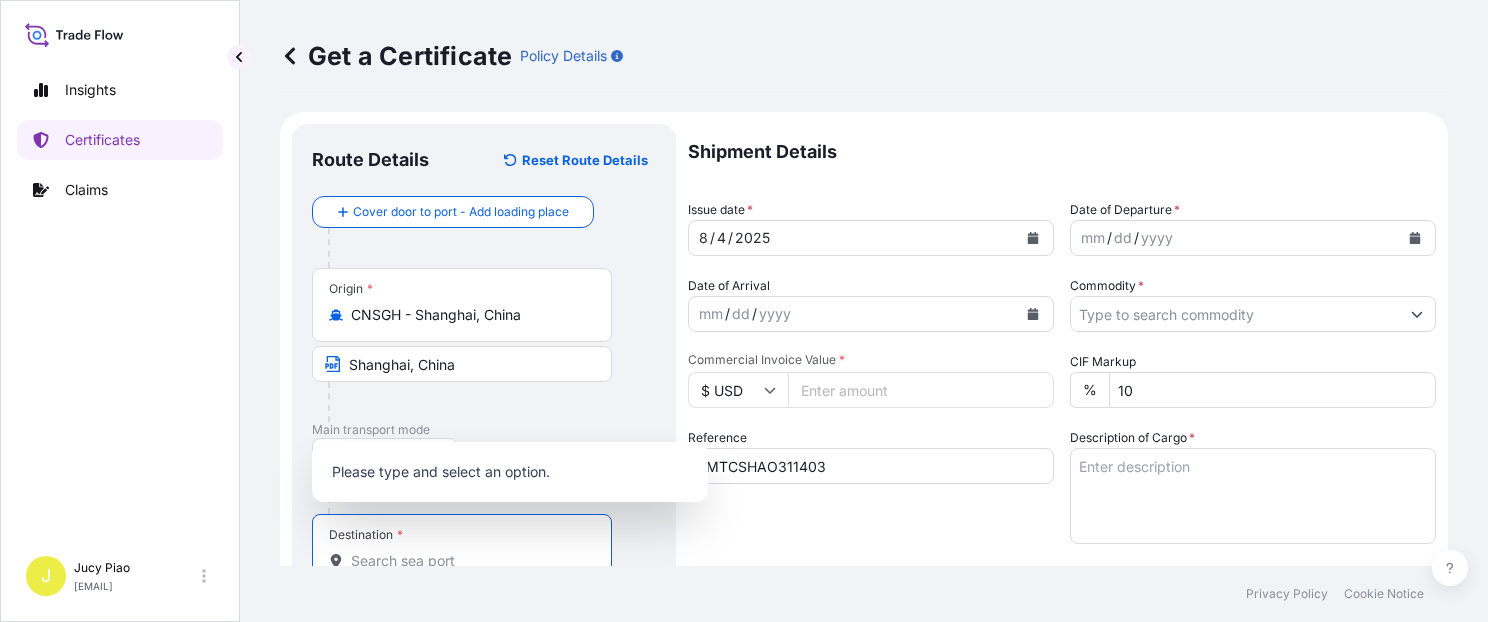 scroll, scrollTop: 4, scrollLeft: 0, axis: vertical 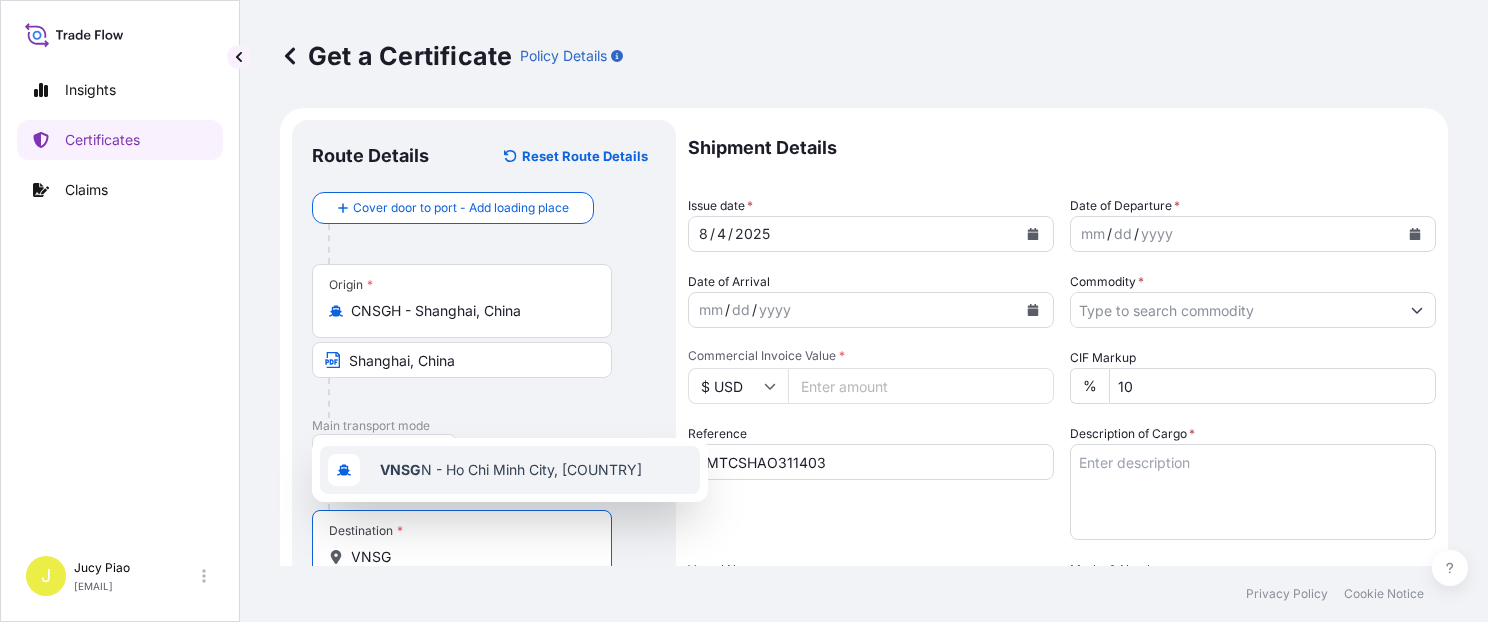 click on "VNSG N - Ho Chi Minh City, [COUNTRY]" at bounding box center (511, 470) 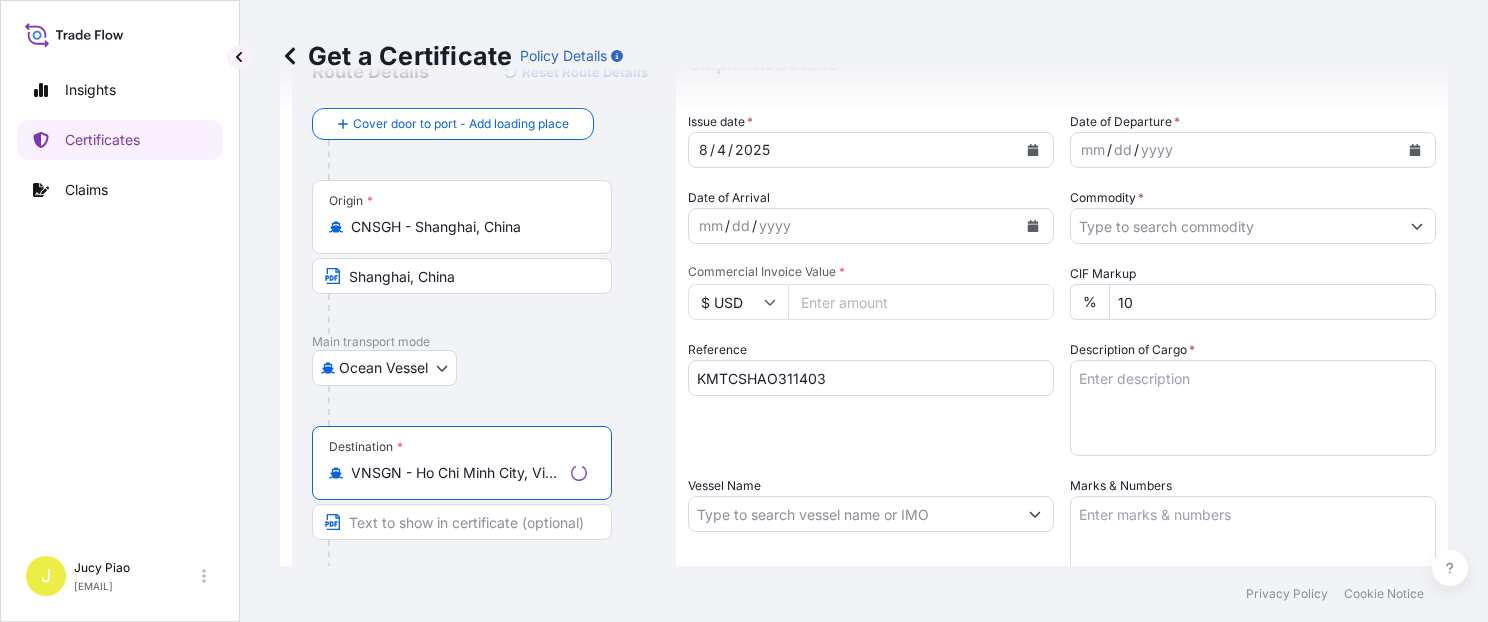 scroll, scrollTop: 259, scrollLeft: 0, axis: vertical 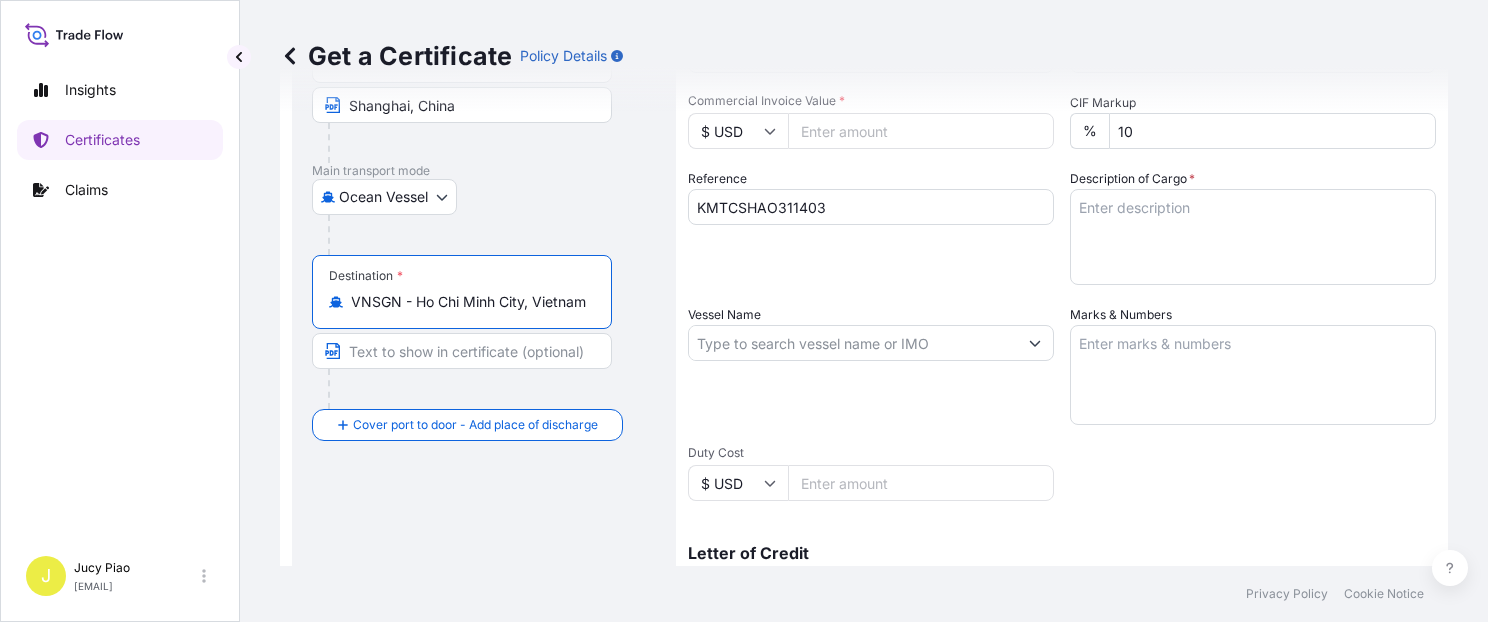 type on "VNSGN - Ho Chi Minh City, Vietnam" 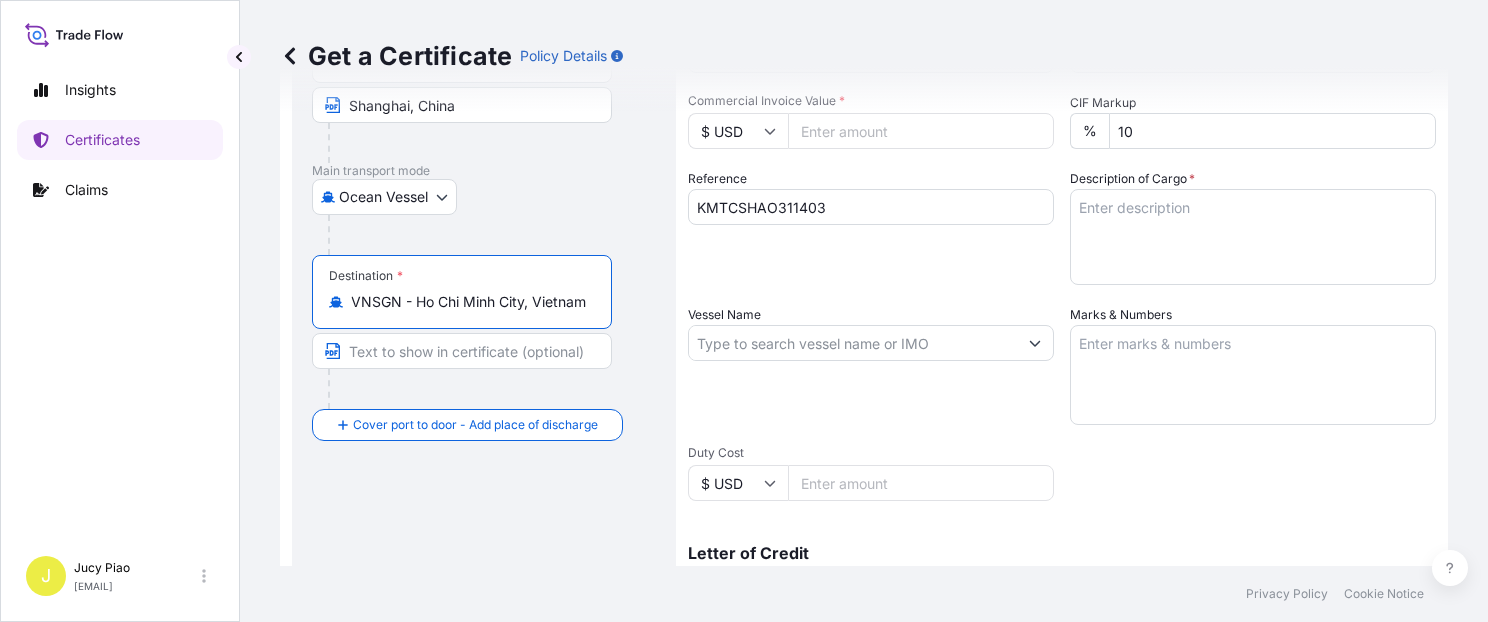 click at bounding box center (462, 351) 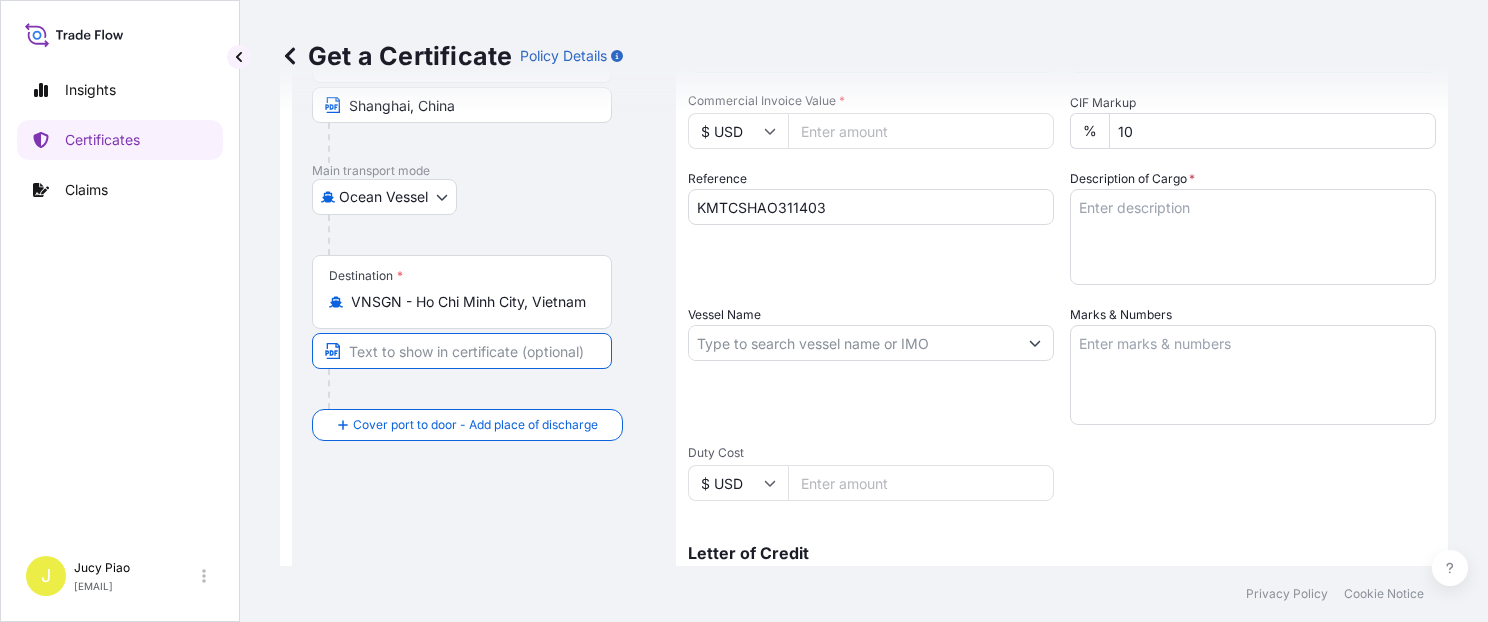 paste on "CAT LAI, HOCHIMINH" 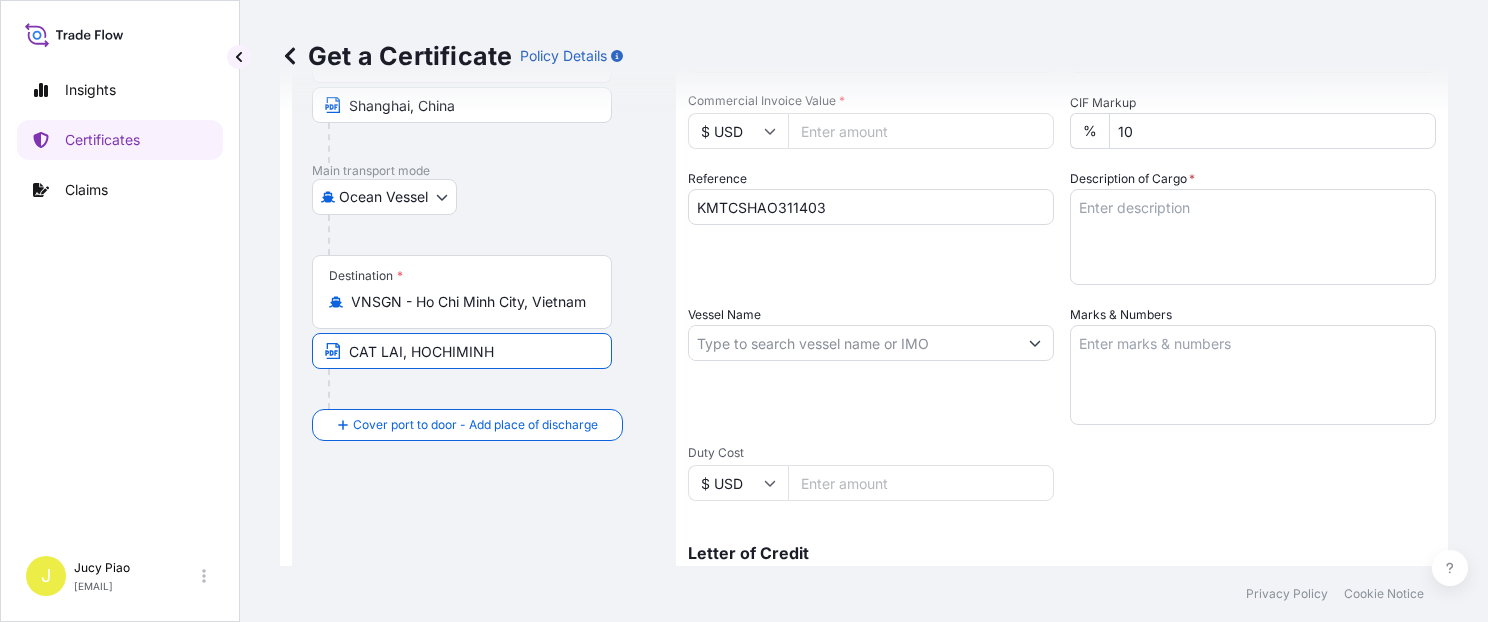 type on "CAT LAI, HOCHIMINH" 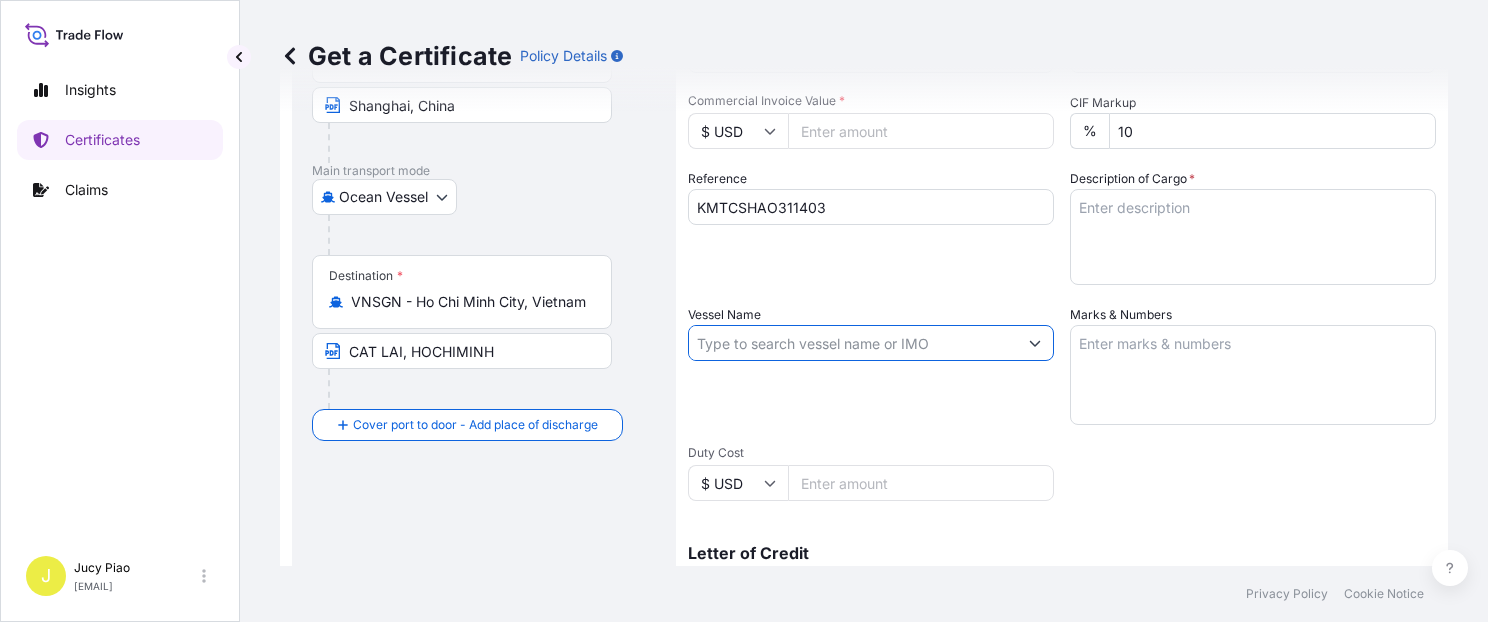 click on "Vessel Name" at bounding box center (853, 343) 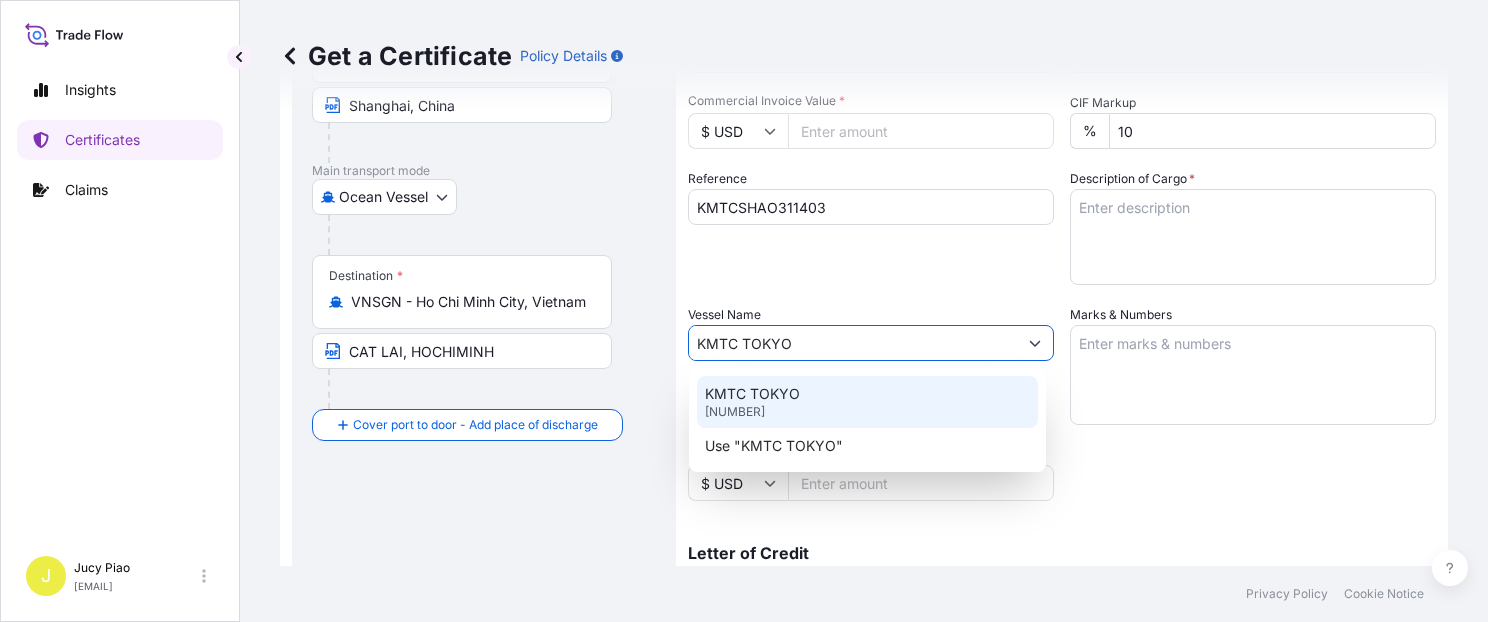 click on "KMTC TOKYO" at bounding box center (752, 394) 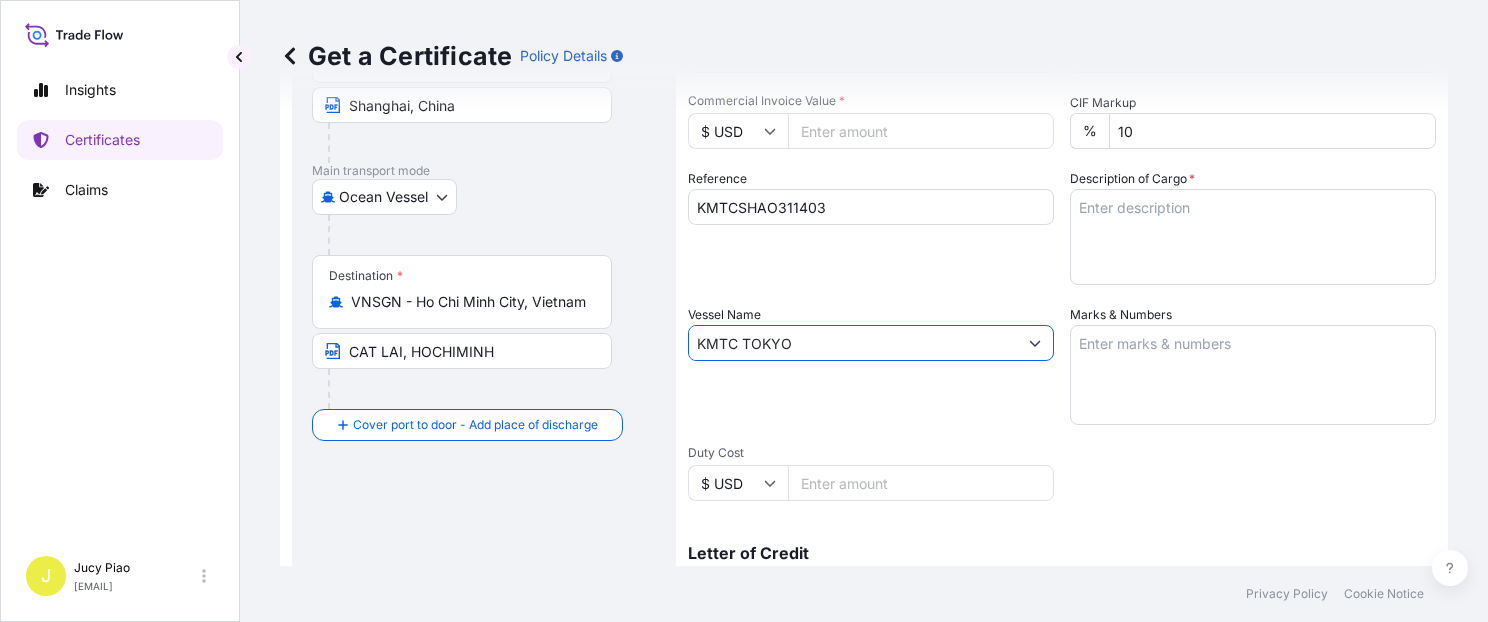 type on "KMTC TOKYO" 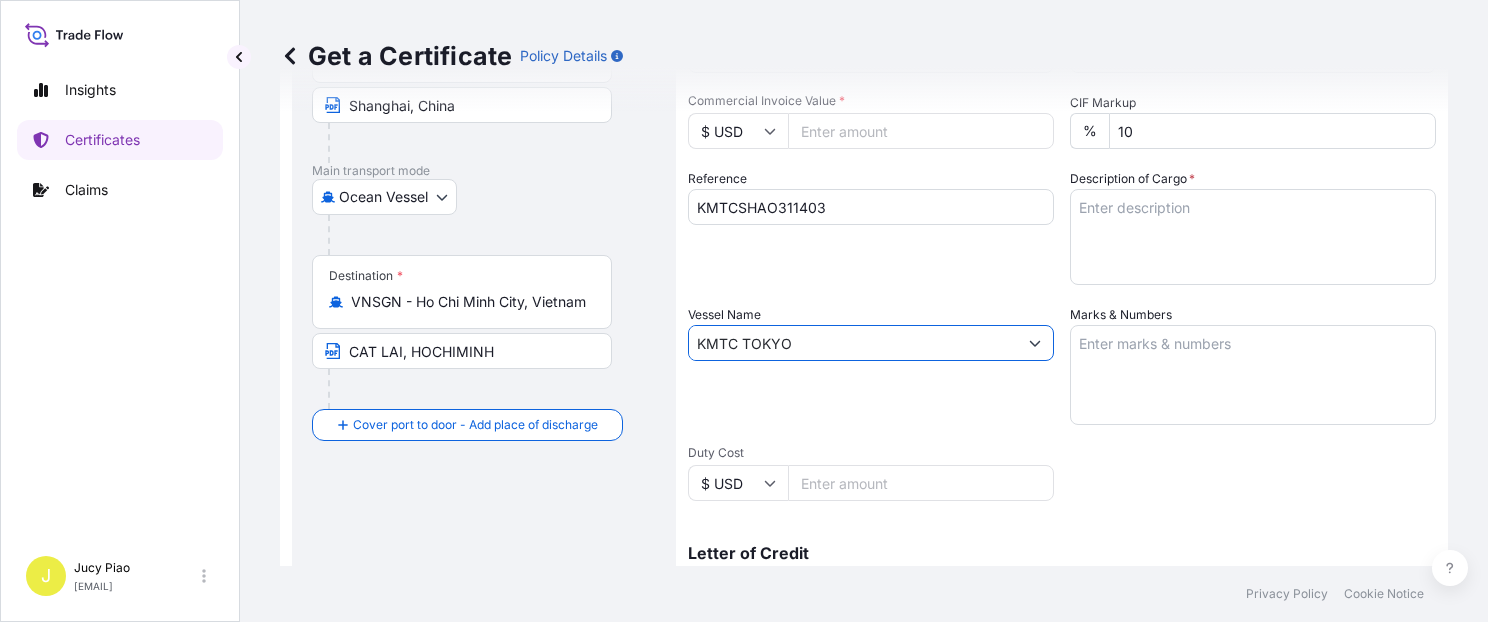 click on "Vessel Name KMTC TOKYO" at bounding box center [871, 365] 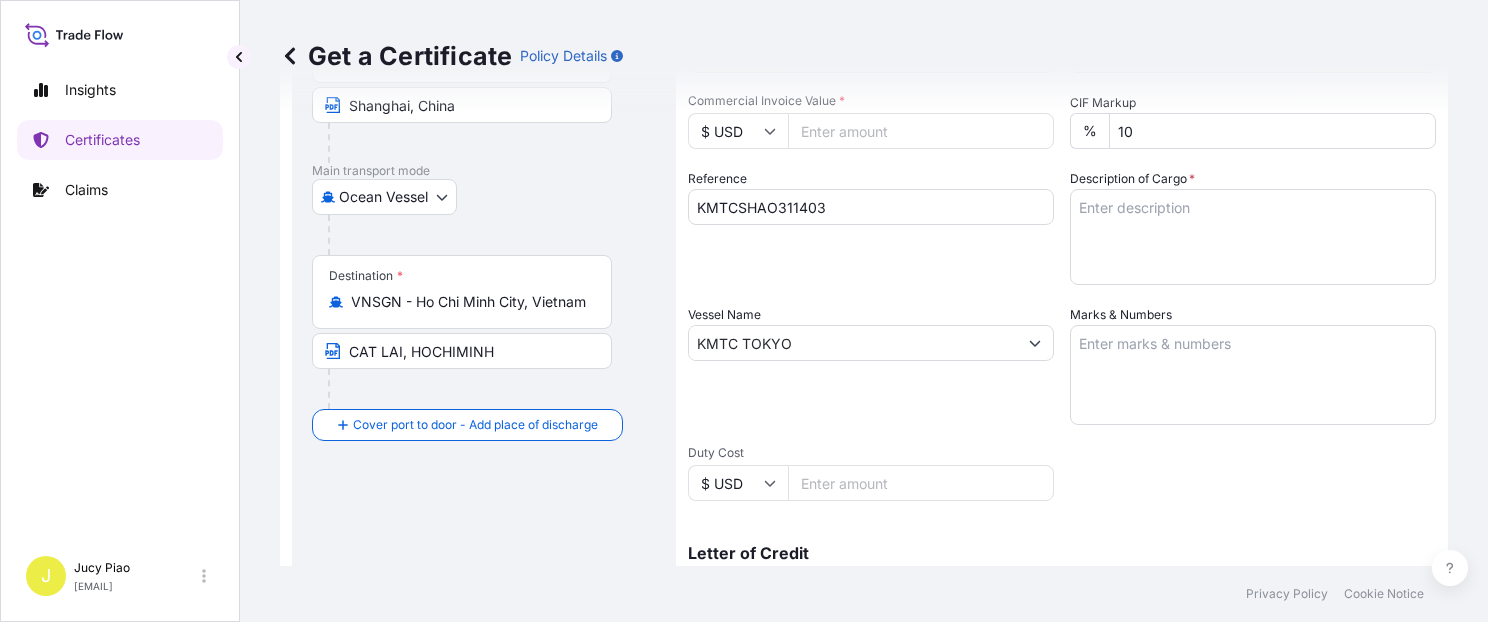 scroll, scrollTop: 4, scrollLeft: 0, axis: vertical 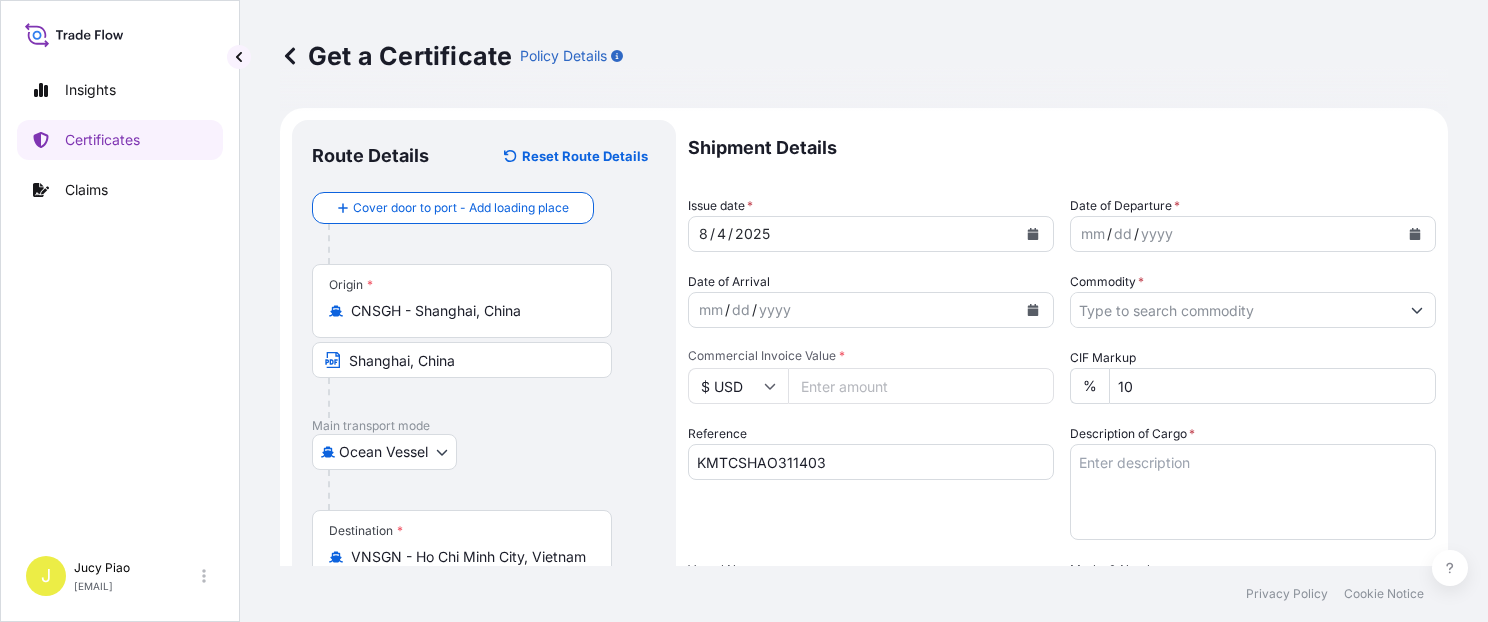 click on "4" at bounding box center [721, 234] 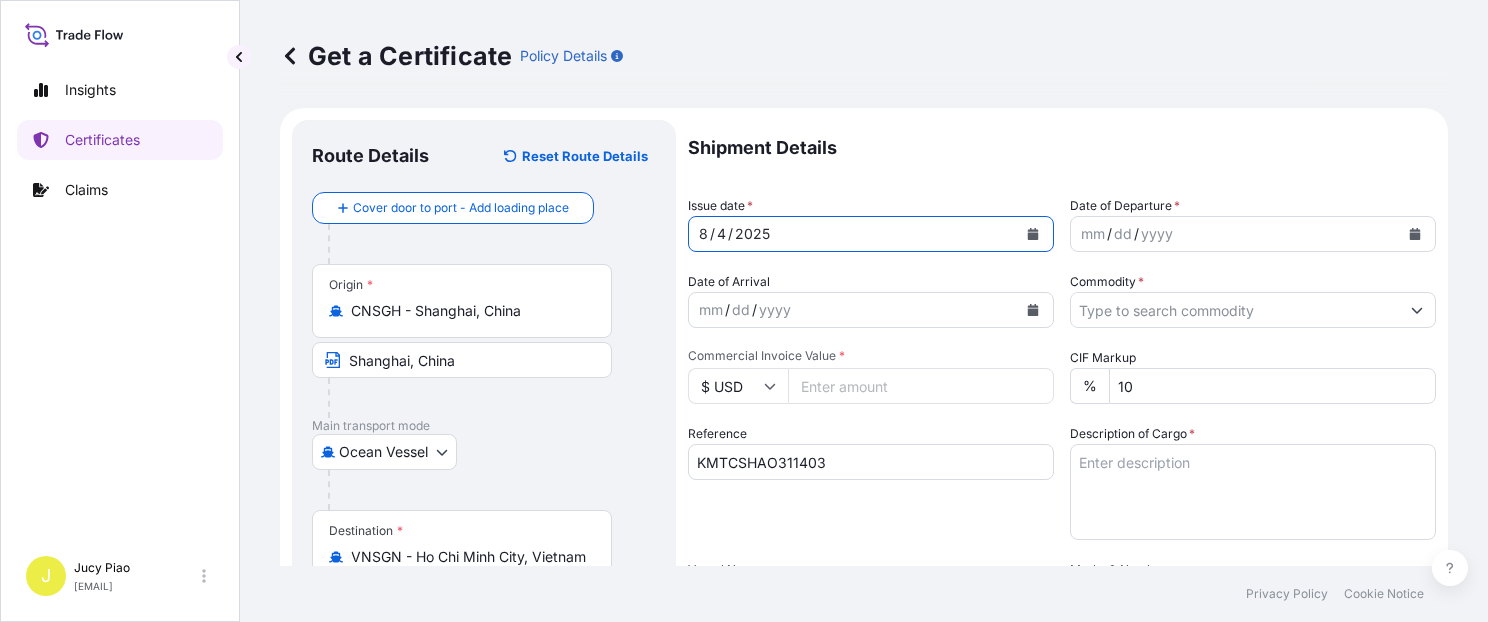 click on "4" at bounding box center (721, 234) 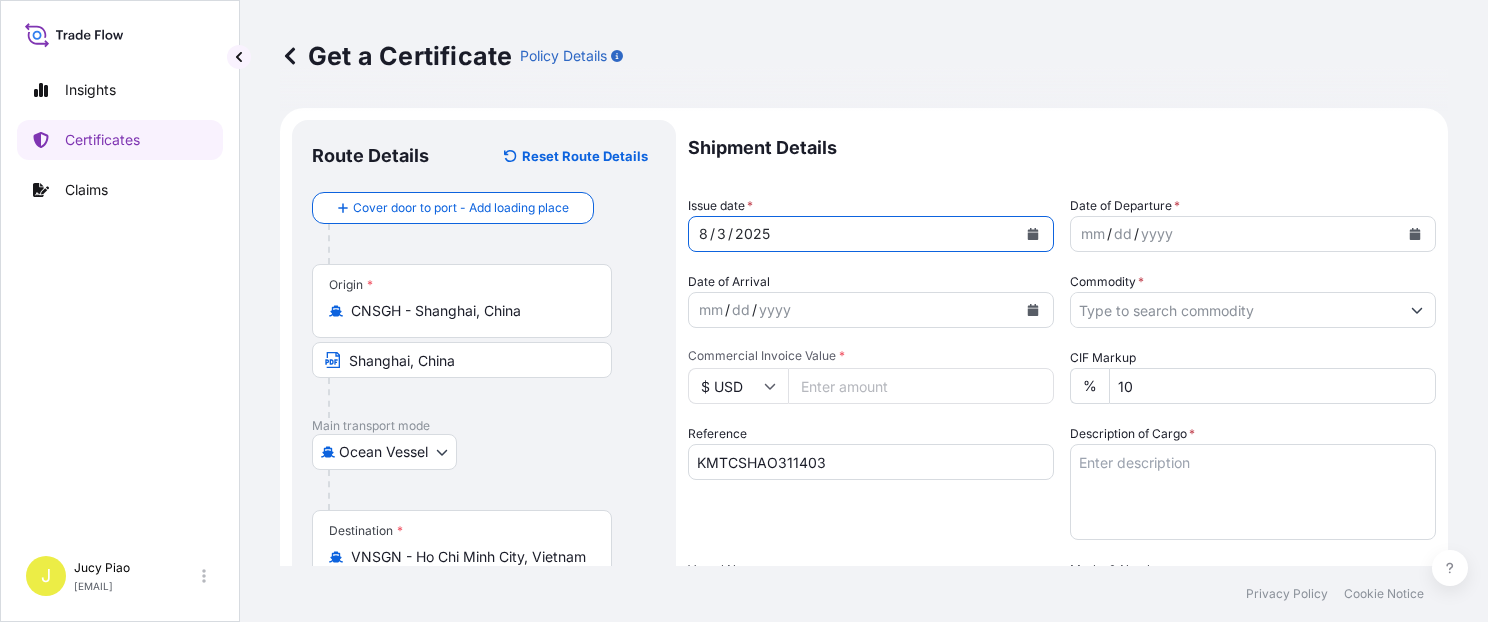 click on "3" at bounding box center [721, 234] 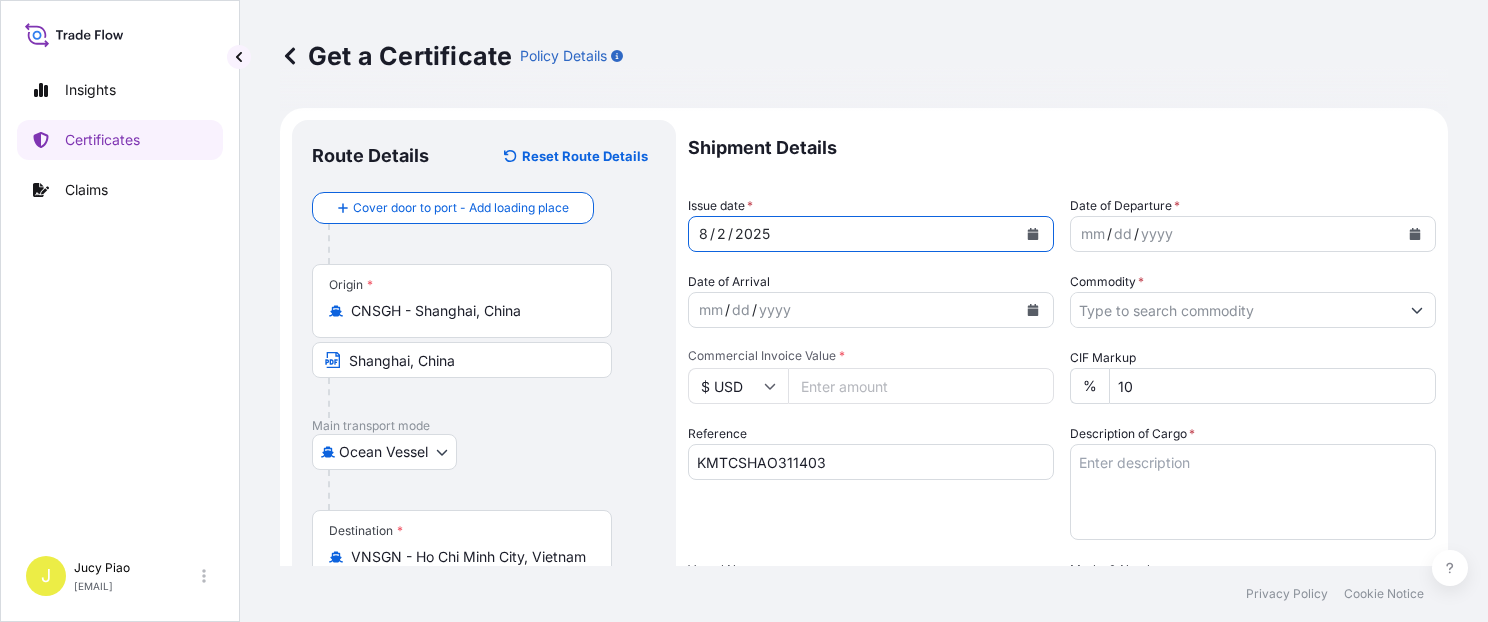 click on "mm" at bounding box center [1093, 234] 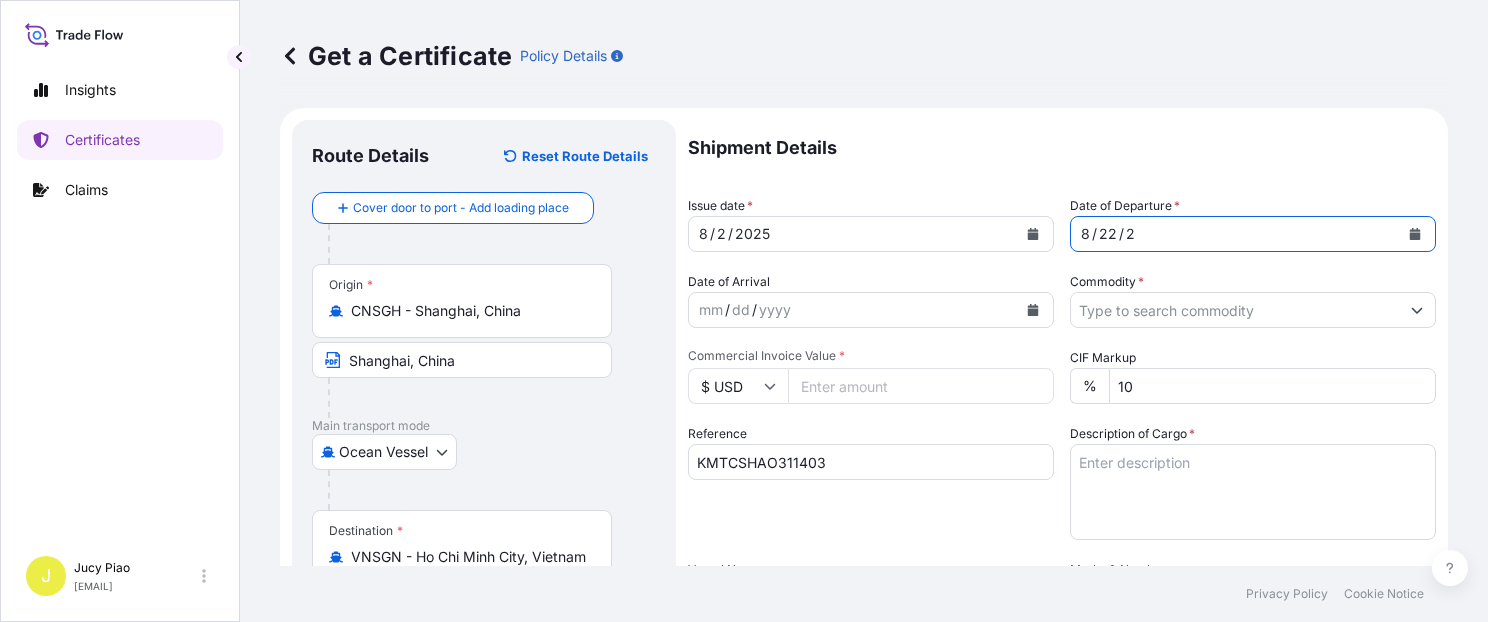 click on "22" at bounding box center (1108, 234) 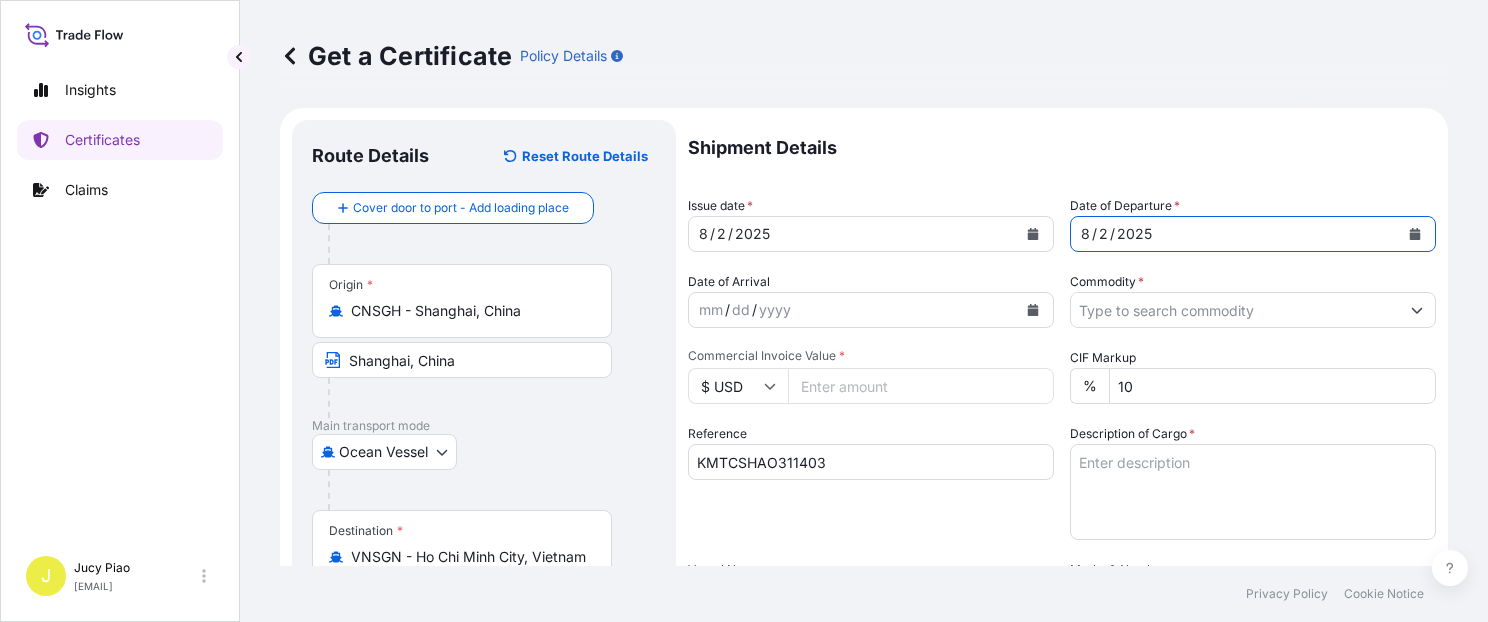 click on "Commodity *" at bounding box center [1235, 310] 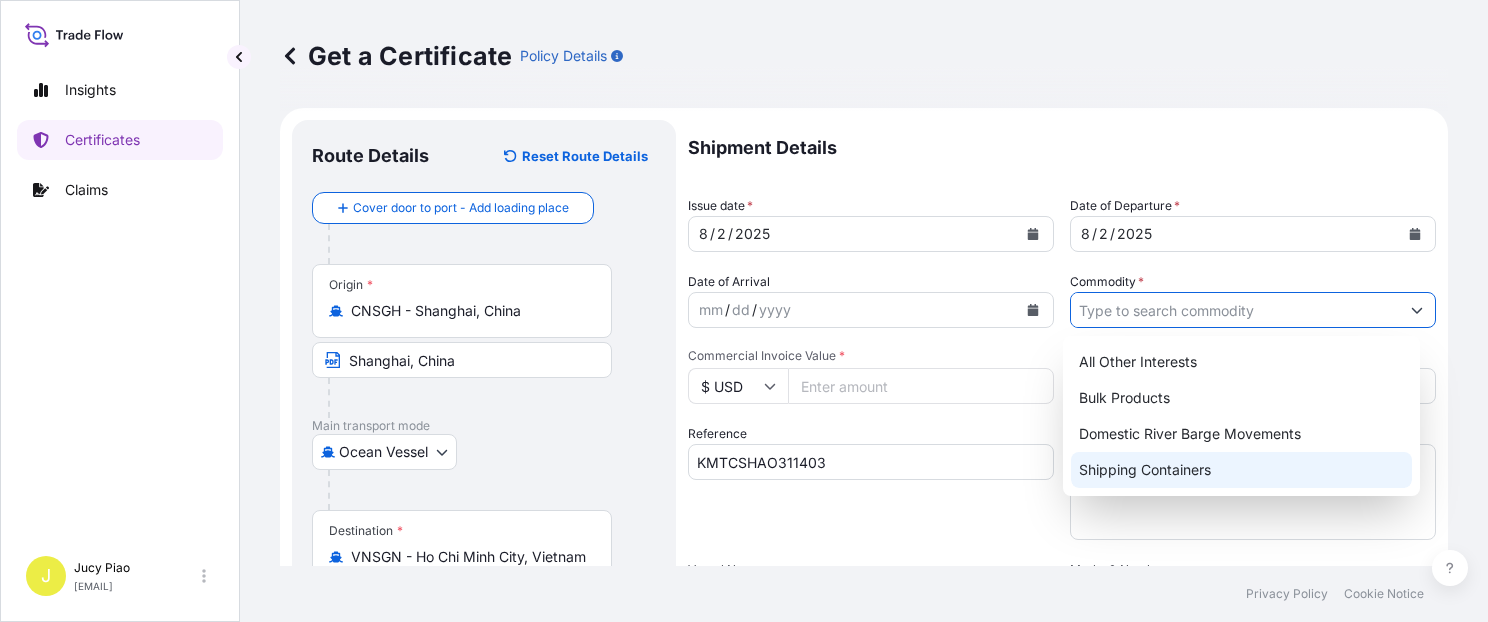 click on "Shipping Containers" at bounding box center (1241, 470) 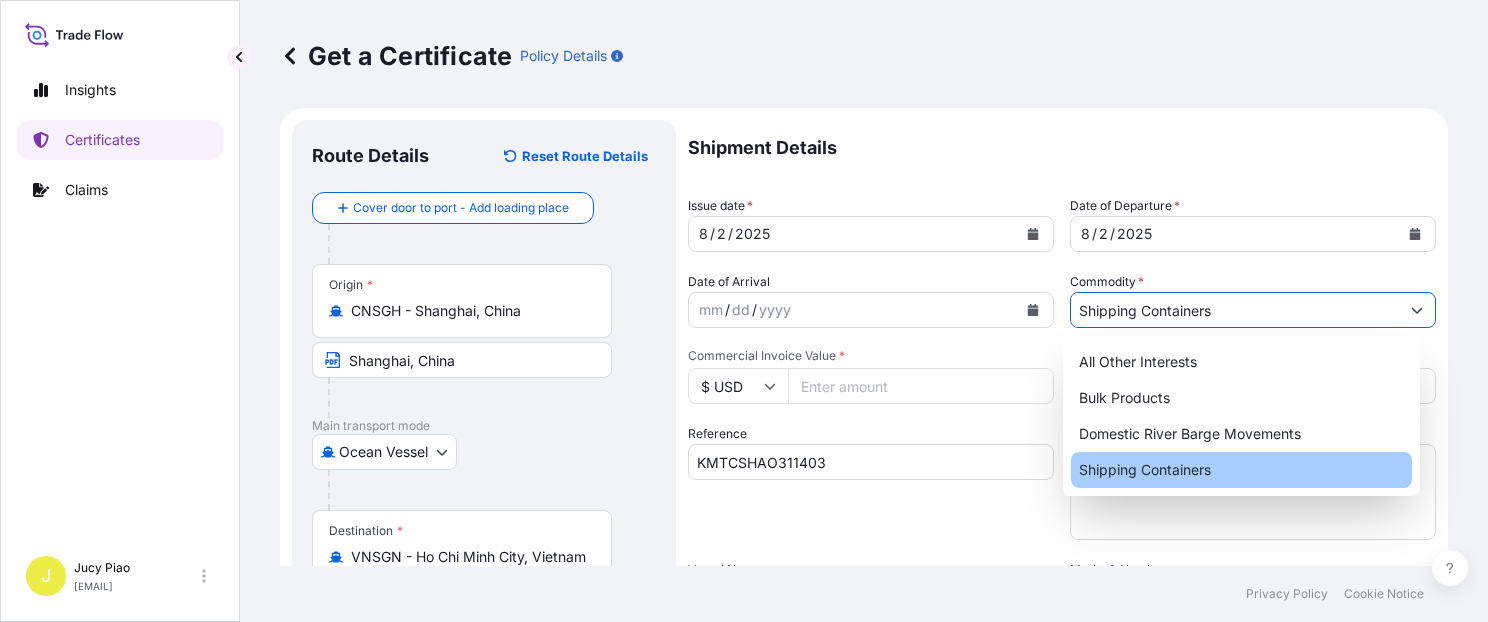 type on "Shipping Containers" 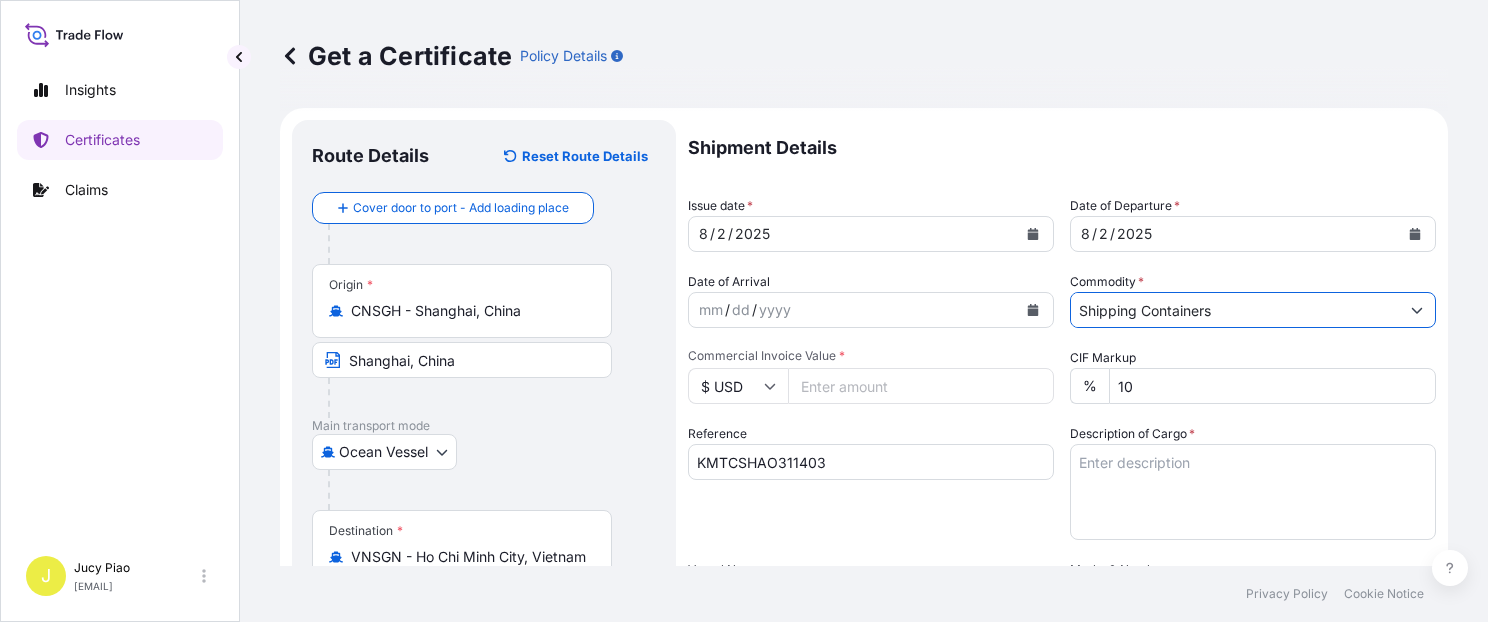 click on "Commercial Invoice Value    *" at bounding box center [921, 386] 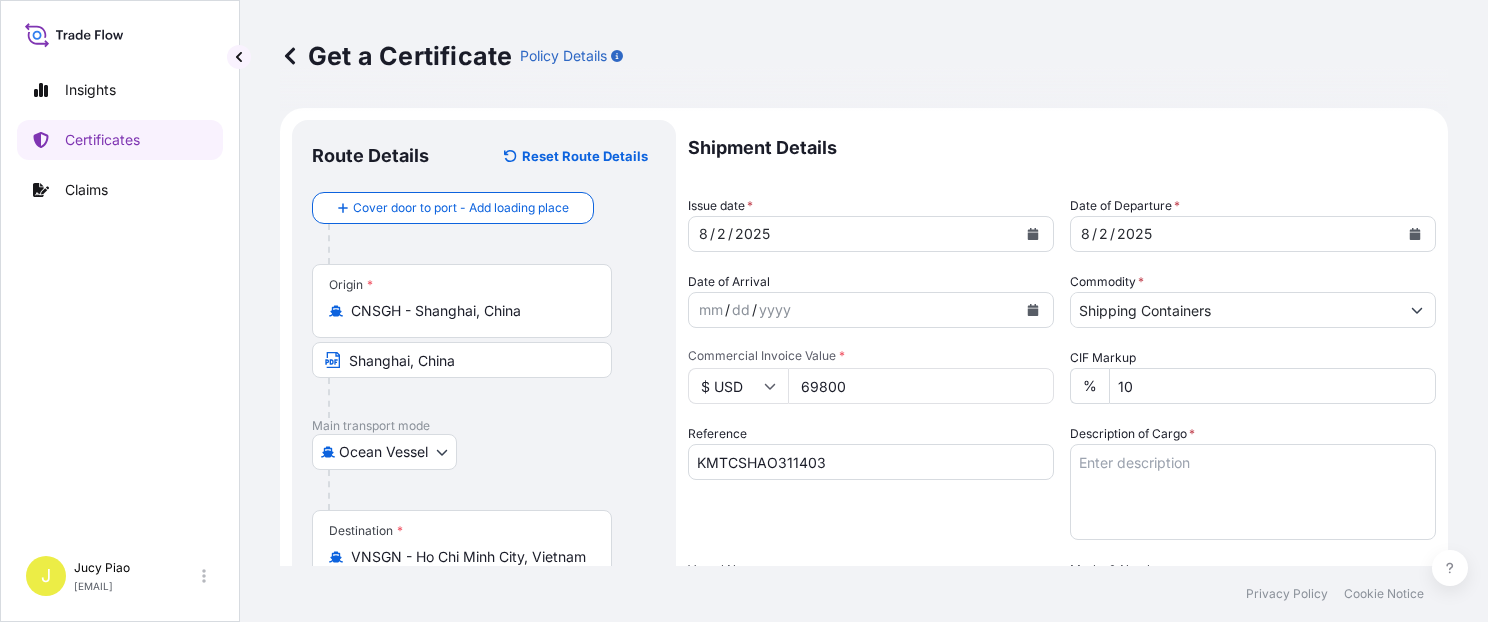 type on "69800" 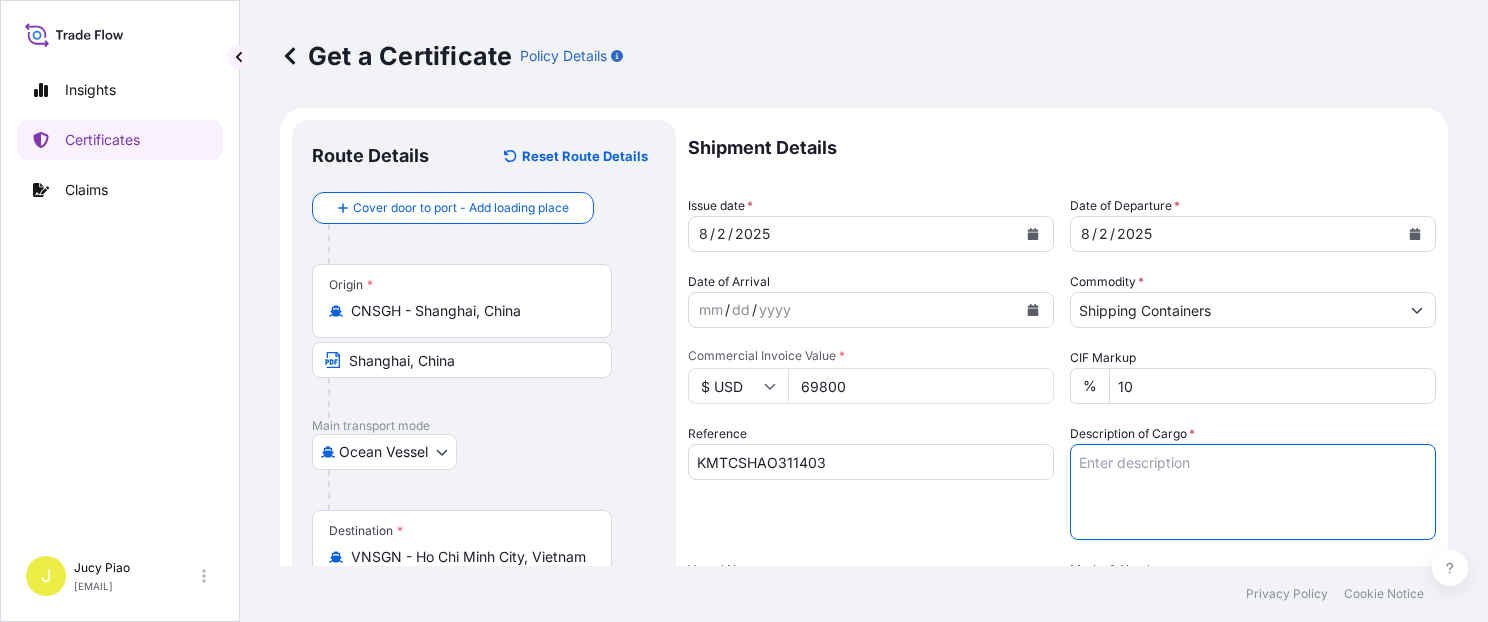 click on "Description of Cargo *" at bounding box center [1253, 492] 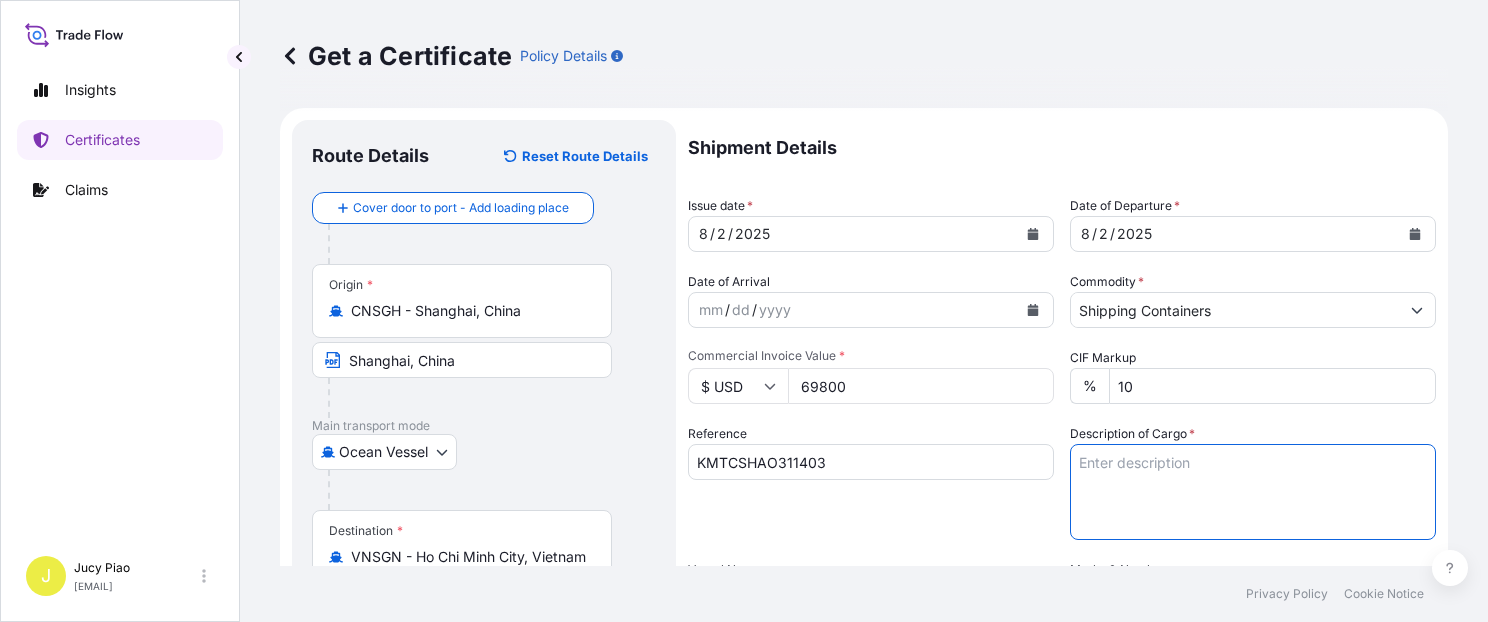 paste on "THERMOPLASTIC POLYURETHANE
ESTANE(R) 2103-55D NAT, PE FOIL BAG
HS CODE: 390950
12 PALLETS (400 BAGS)" 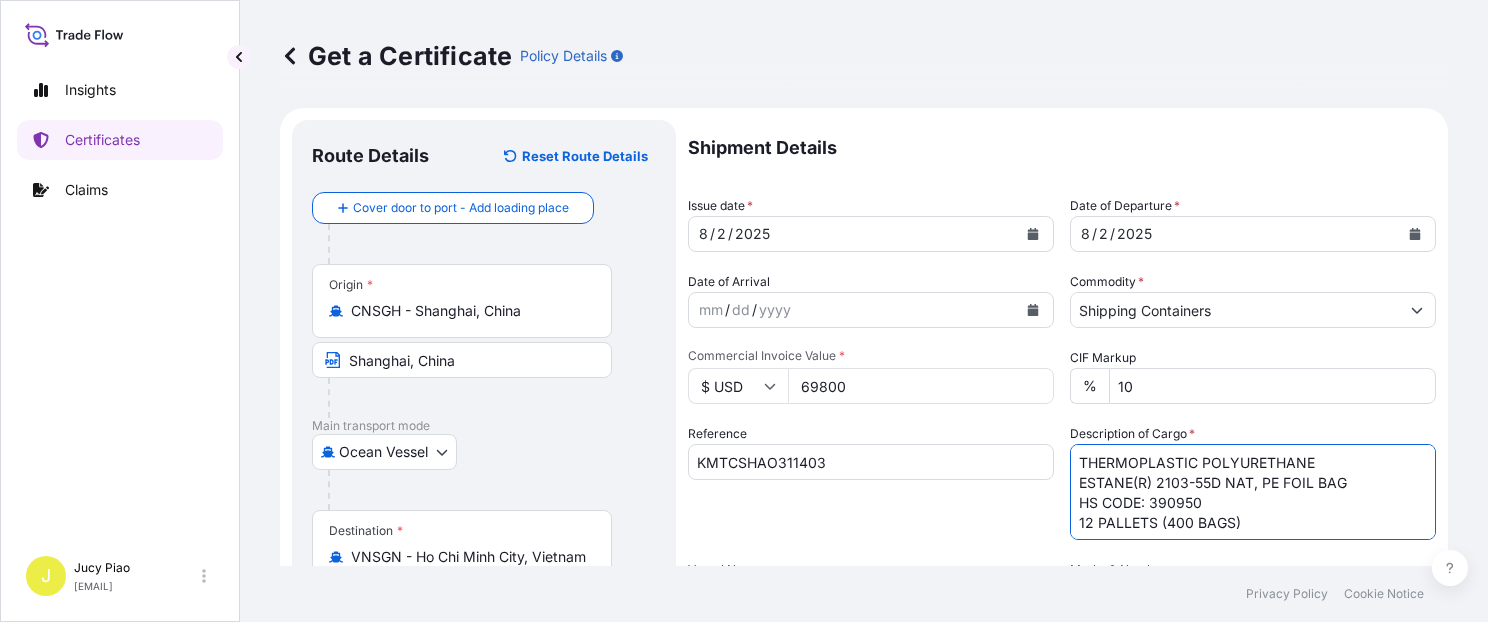 scroll, scrollTop: 428, scrollLeft: 0, axis: vertical 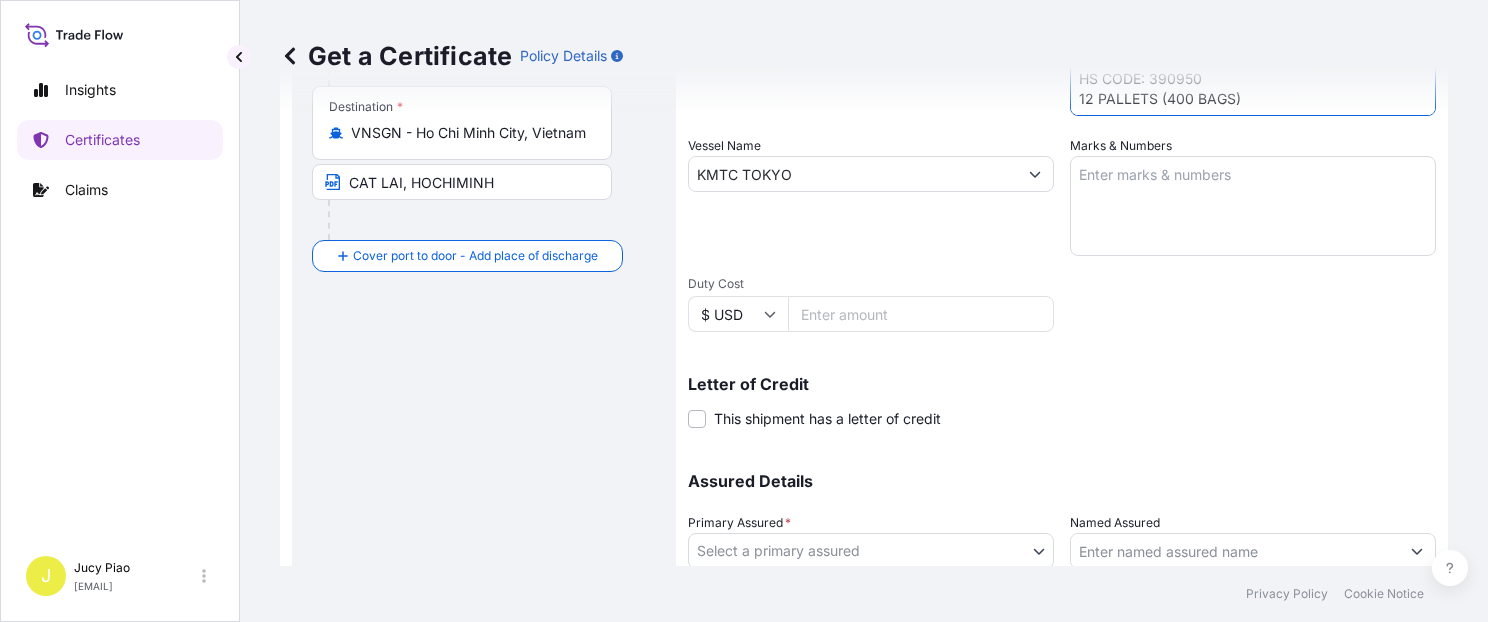 type on "THERMOPLASTIC POLYURETHANE
ESTANE(R) 2103-55D NAT, PE FOIL BAG
HS CODE: 390950
12 PALLETS (400 BAGS)" 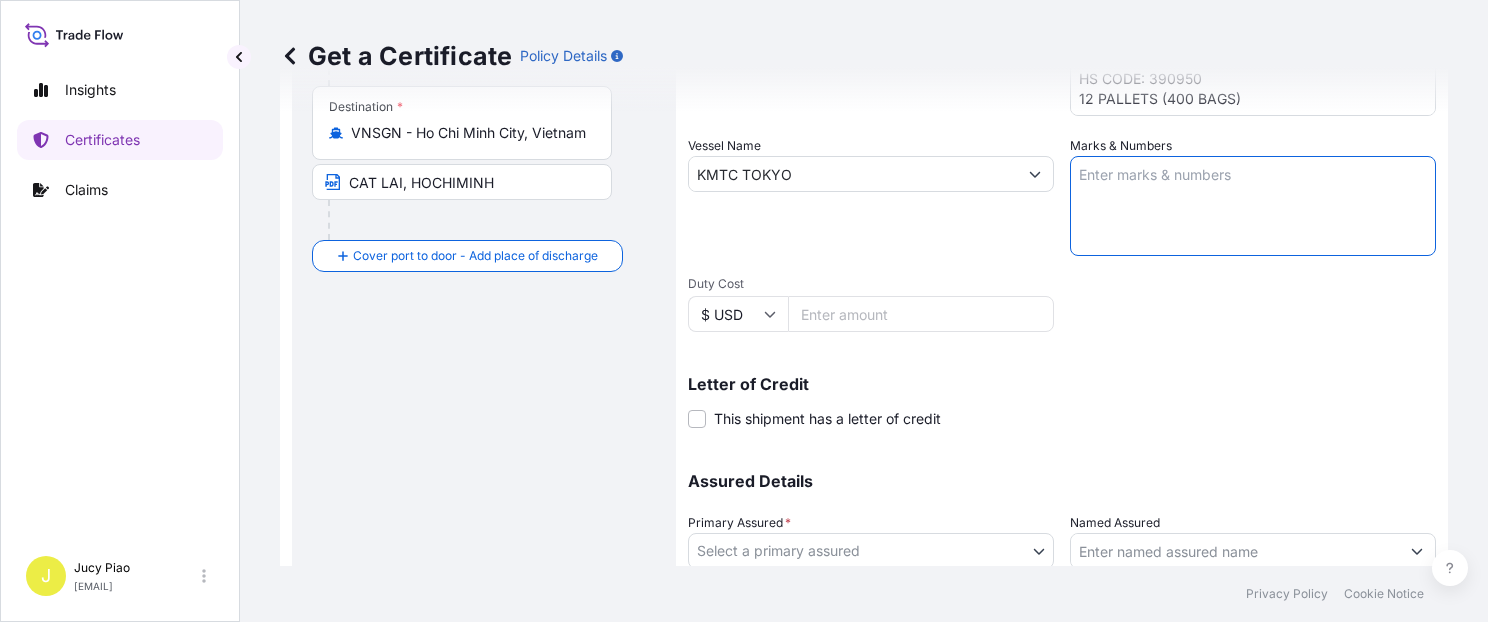 paste on "FRAMAS
RO25-0184
VIETNAM" 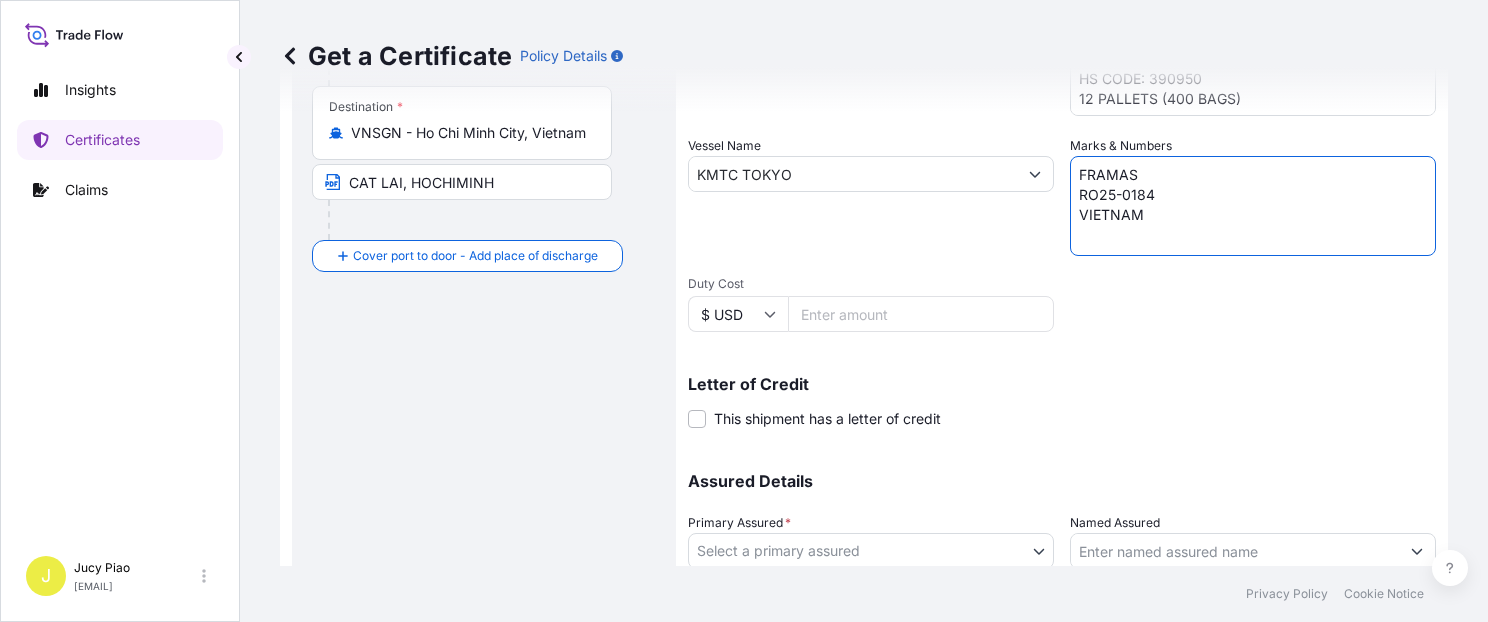 scroll, scrollTop: 565, scrollLeft: 0, axis: vertical 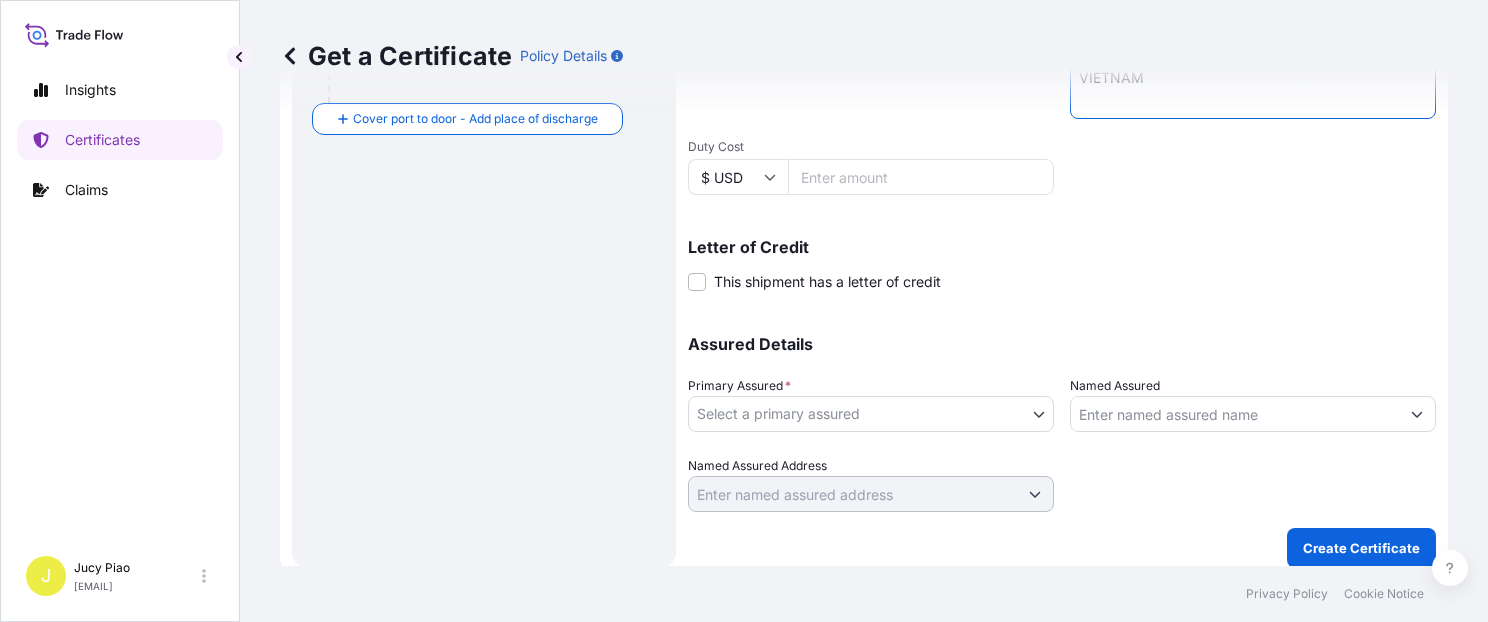 type on "FRAMAS
RO25-0184
VIETNAM" 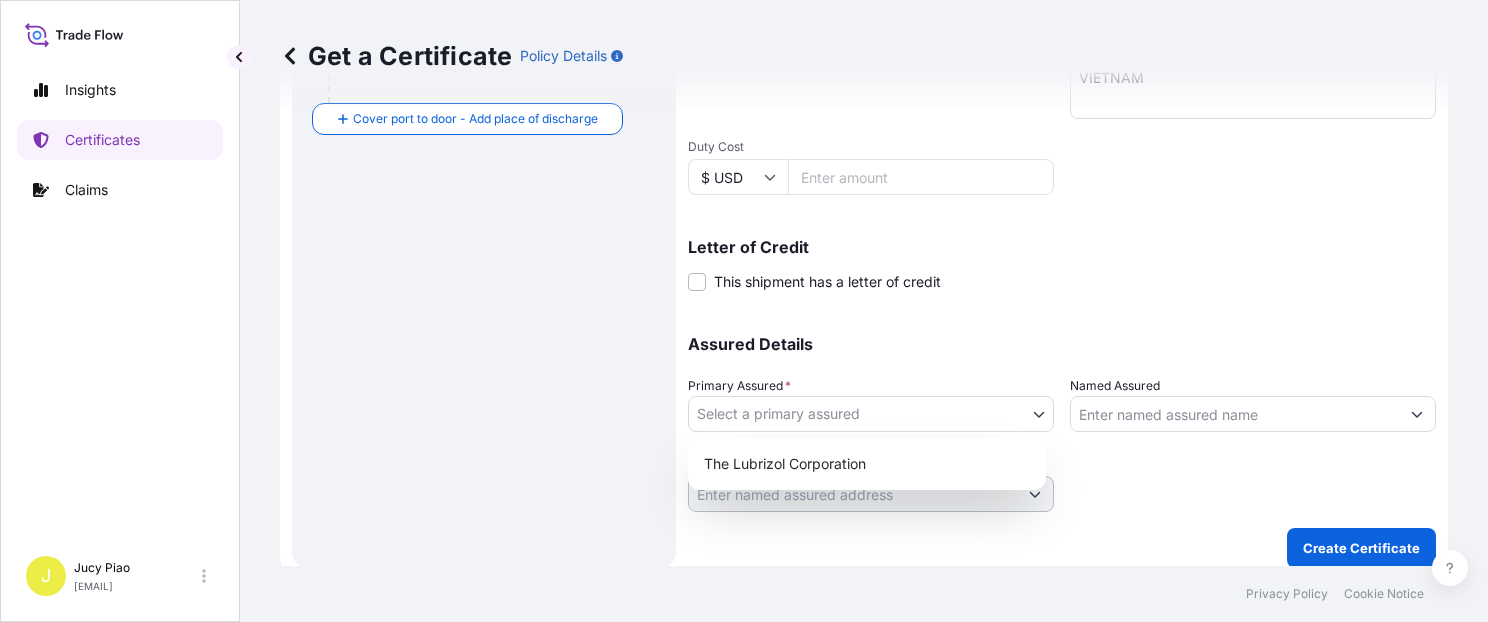 click on "Insights Certificates Claims J [LAST]   Piao [EMAIL] Get a Certificate Policy Details Route Details Reset Route Details   Cover door to port - Add loading place Place of loading Road / Inland Road / Inland Origin * CNSGH - Shanghai, [COUNTRY] Shanghai, [COUNTRY] Main transport mode Ocean Vessel Air Barge Road Ocean Vessel Rail Barge in Tow Destination * VNSGN - Ho Chi Minh City, [COUNTRY] CAT LAI, HOCHIMINH Cover port to door - Add place of discharge Road / Inland Road / Inland Place of Discharge Shipment Details Issue date * 8 / 2 / 2025 Date of Departure * 8 / 2 / 2025 Date of Arrival mm / dd / yyyy Commodity * Shipping Containers Packing Category Commercial Invoice Value    * $ USD 69800 CIF Markup % 10 Reference KMTCSHAO311403 Description of Cargo * THERMOPLASTIC POLYURETHANE
ESTANE(R) 2103-55D NAT, PE FOIL BAG
HS CODE: 390950
12 PALLETS (400 BAGS) Vessel Name KMTC TOKYO Marks & Numbers FRAMAS
RO25-0184
VIETNAM Duty Cost   $ USD Letter of Credit This shipment has a letter of credit Letter of credit" at bounding box center [744, 311] 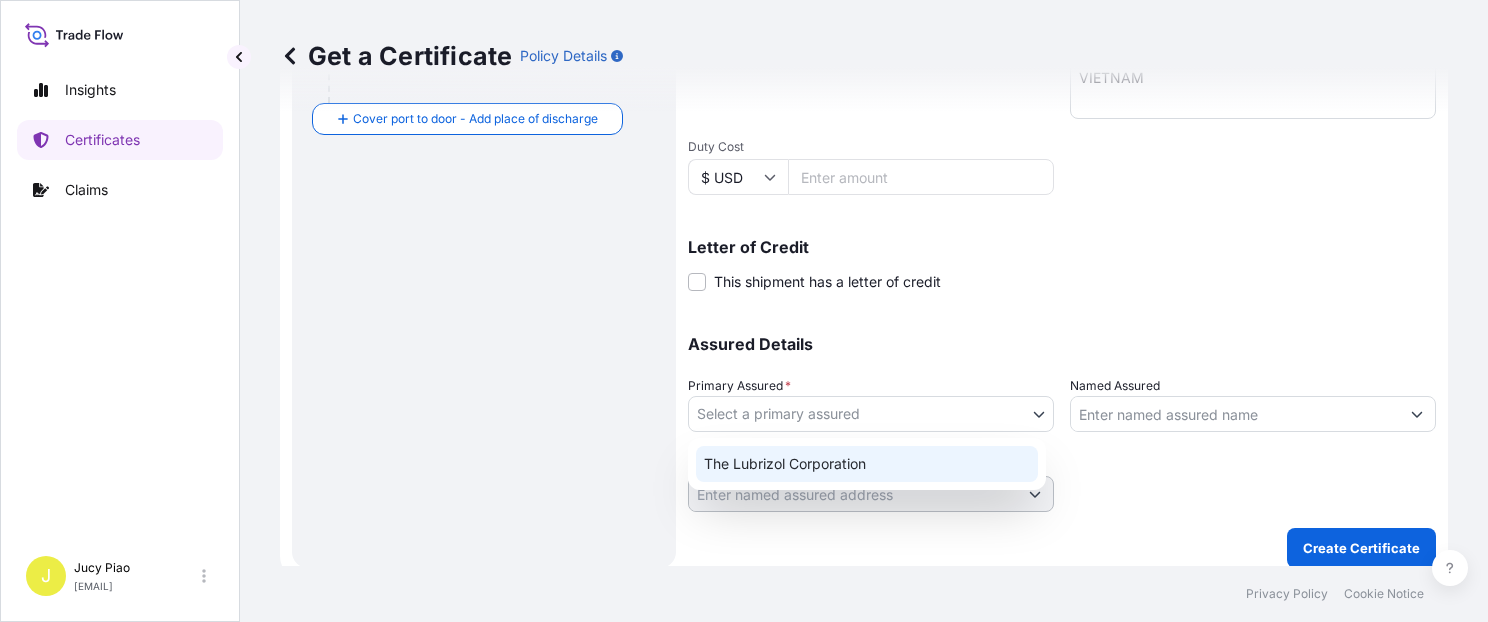 click on "The Lubrizol Corporation" at bounding box center [867, 464] 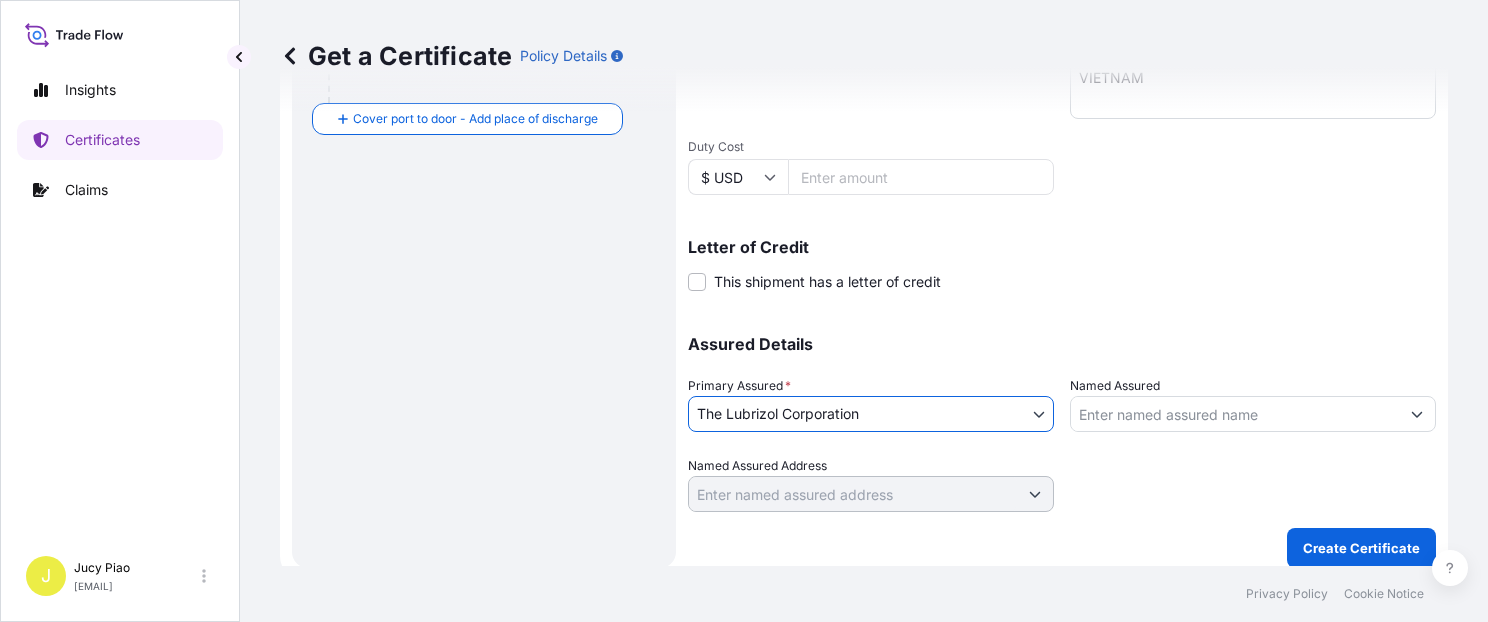 click on "Named Assured" at bounding box center [1235, 414] 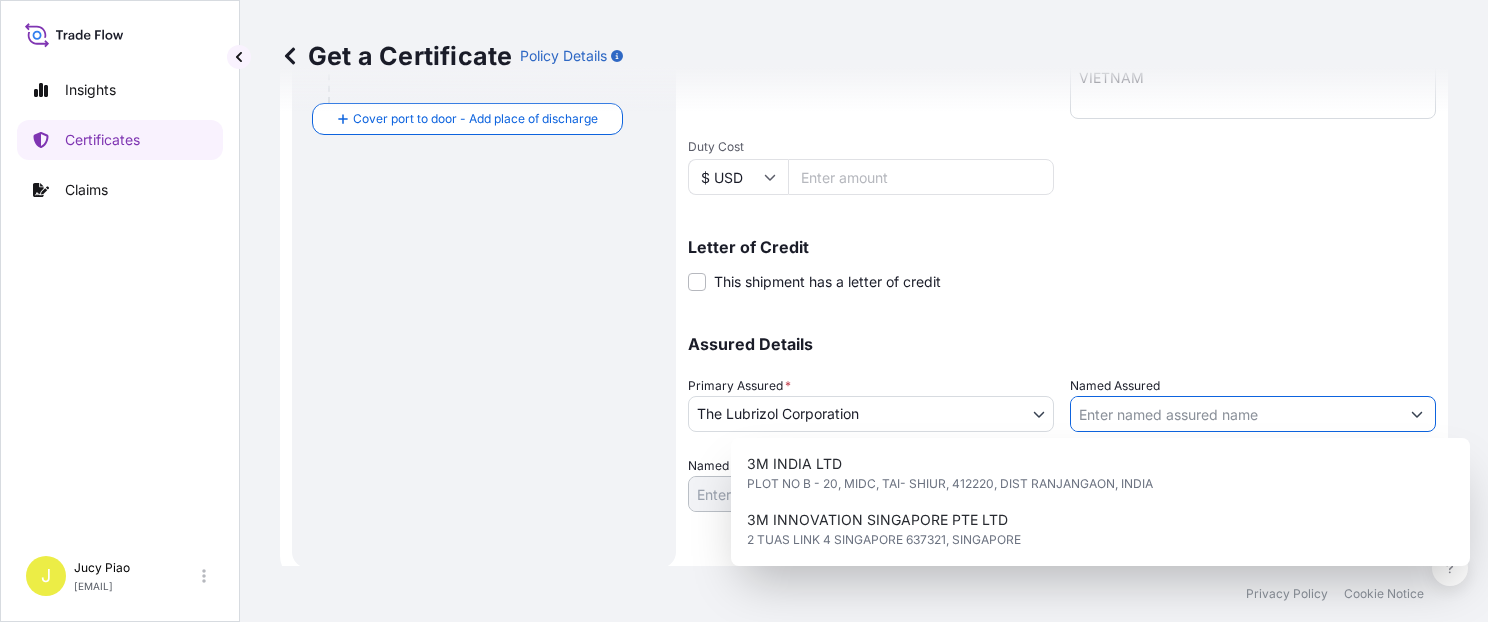 paste on "FRAMAS KOREA VINA CO" 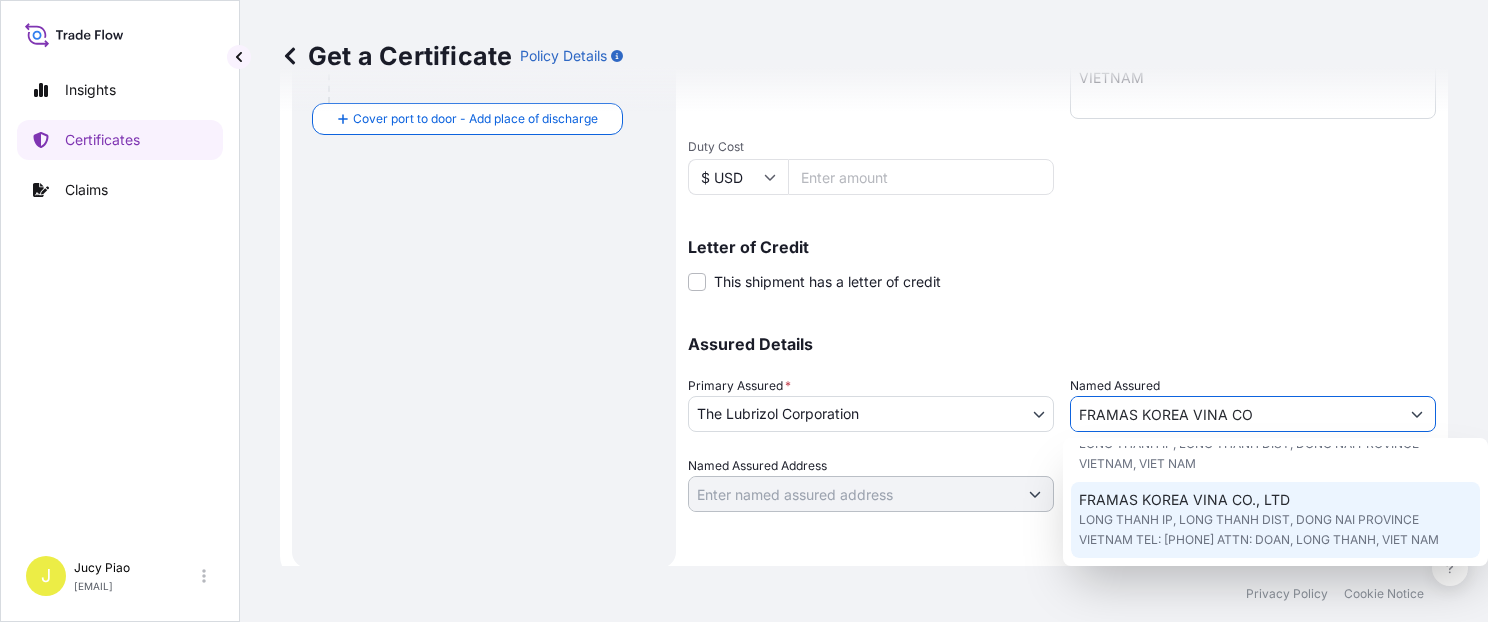 scroll, scrollTop: 60, scrollLeft: 0, axis: vertical 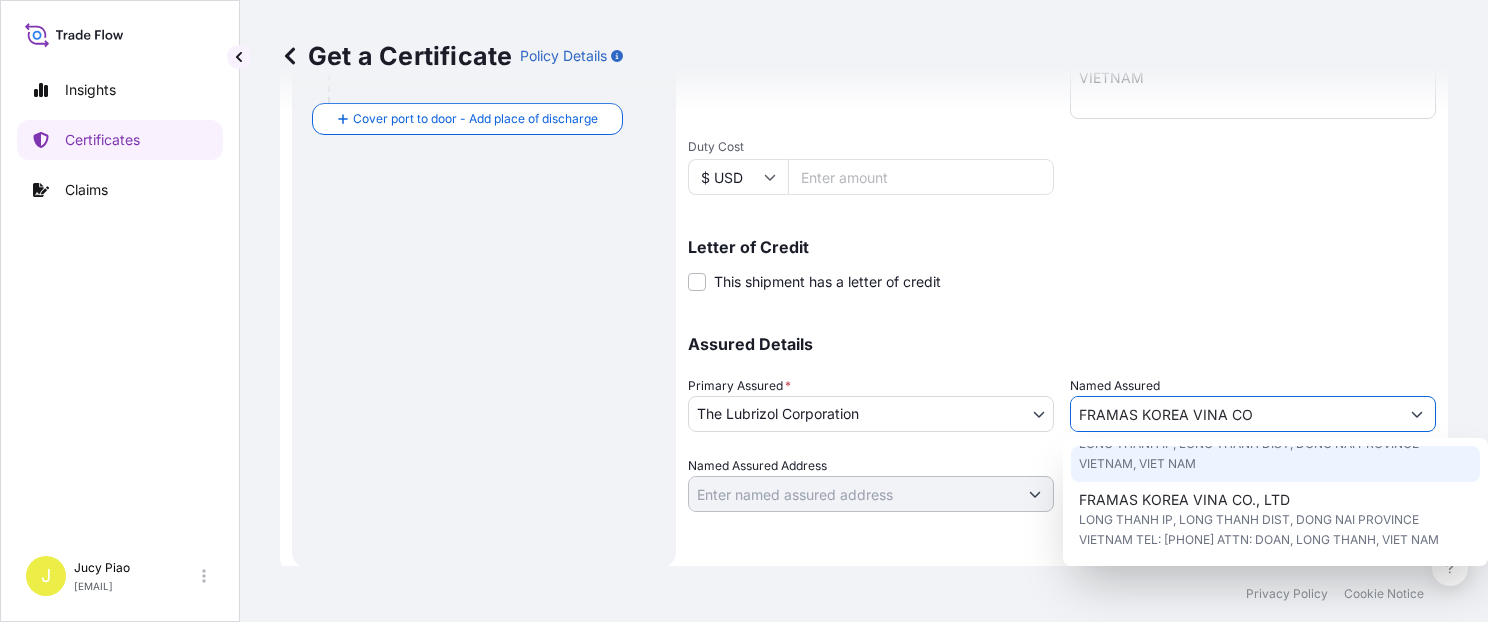 paste on "., LTD" 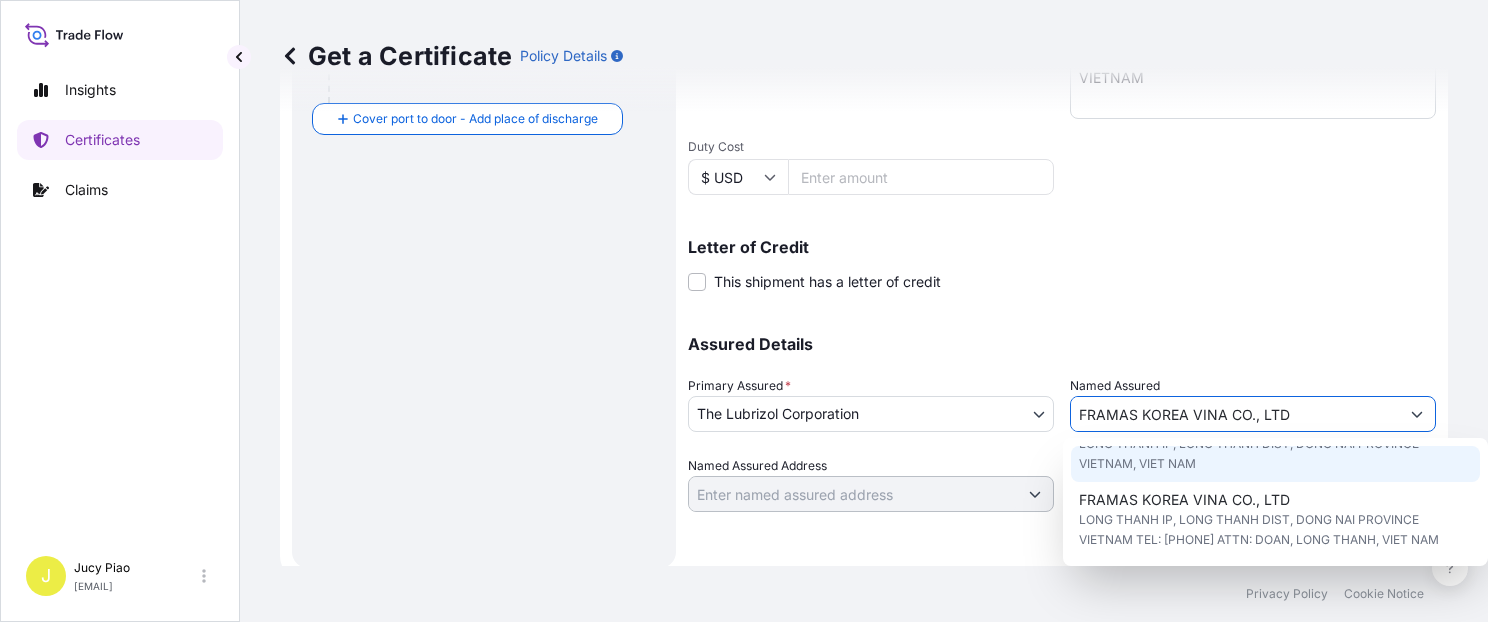 scroll, scrollTop: 0, scrollLeft: 0, axis: both 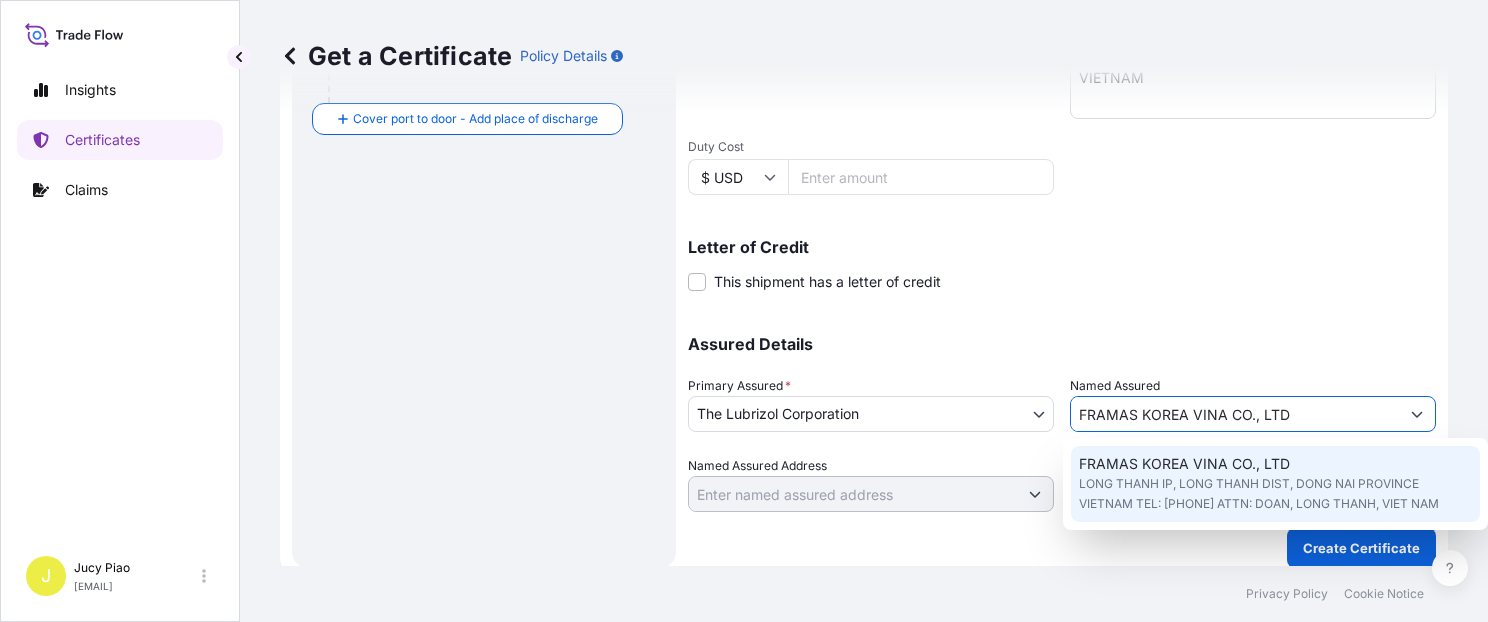 type on "FRAMAS KOREA VINA CO., LTD" 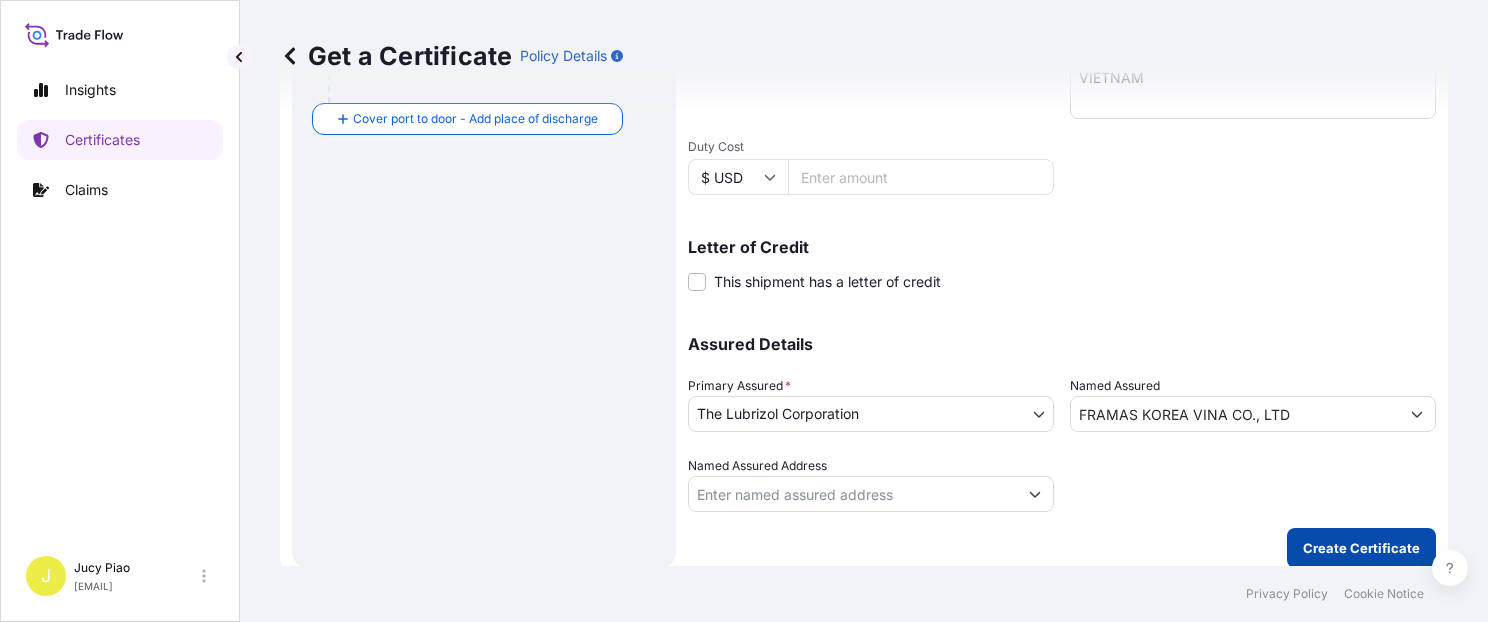 click on "Create Certificate" at bounding box center (1361, 548) 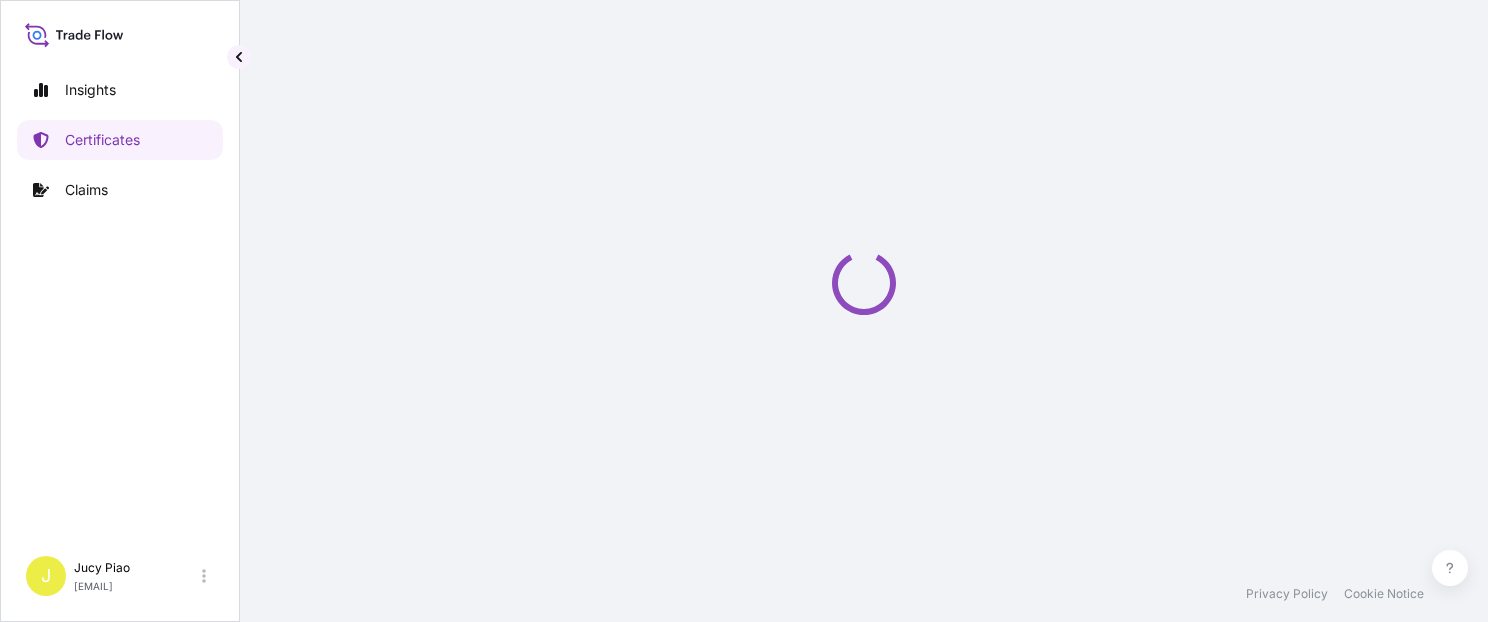 scroll, scrollTop: 0, scrollLeft: 0, axis: both 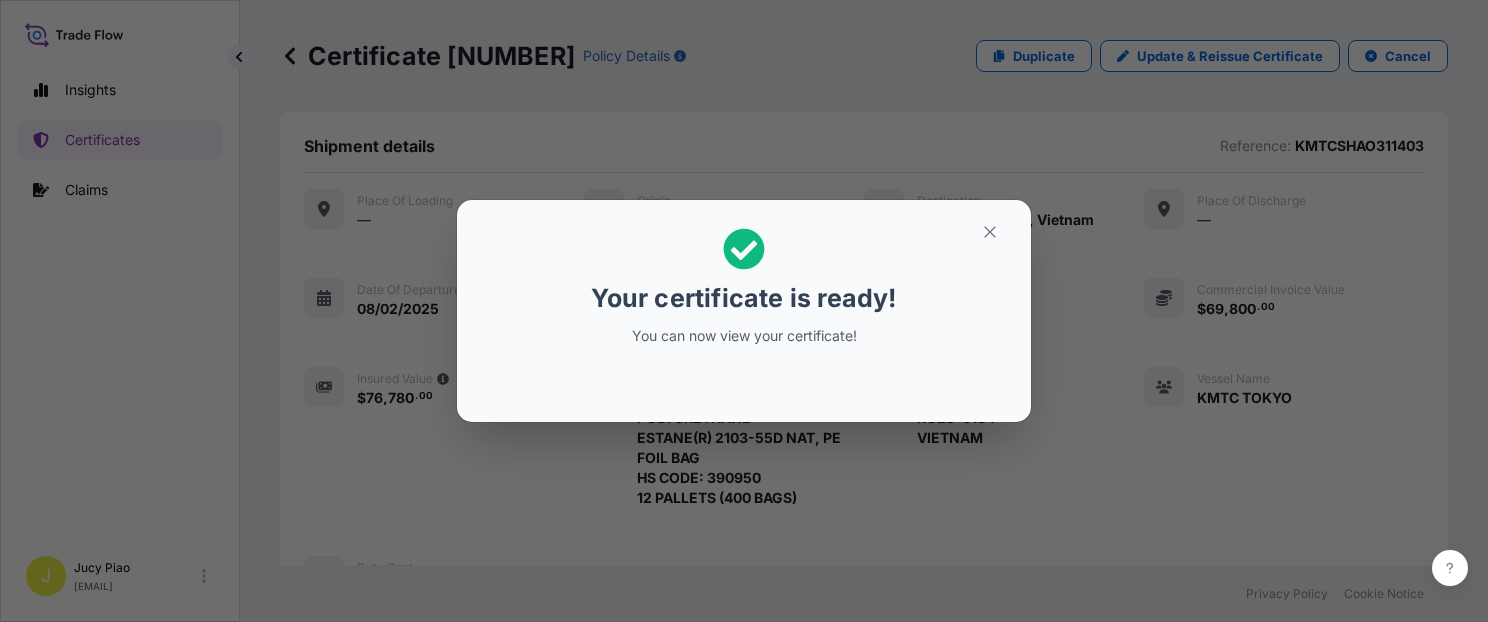 drag, startPoint x: 1017, startPoint y: 225, endPoint x: 992, endPoint y: 227, distance: 25.079872 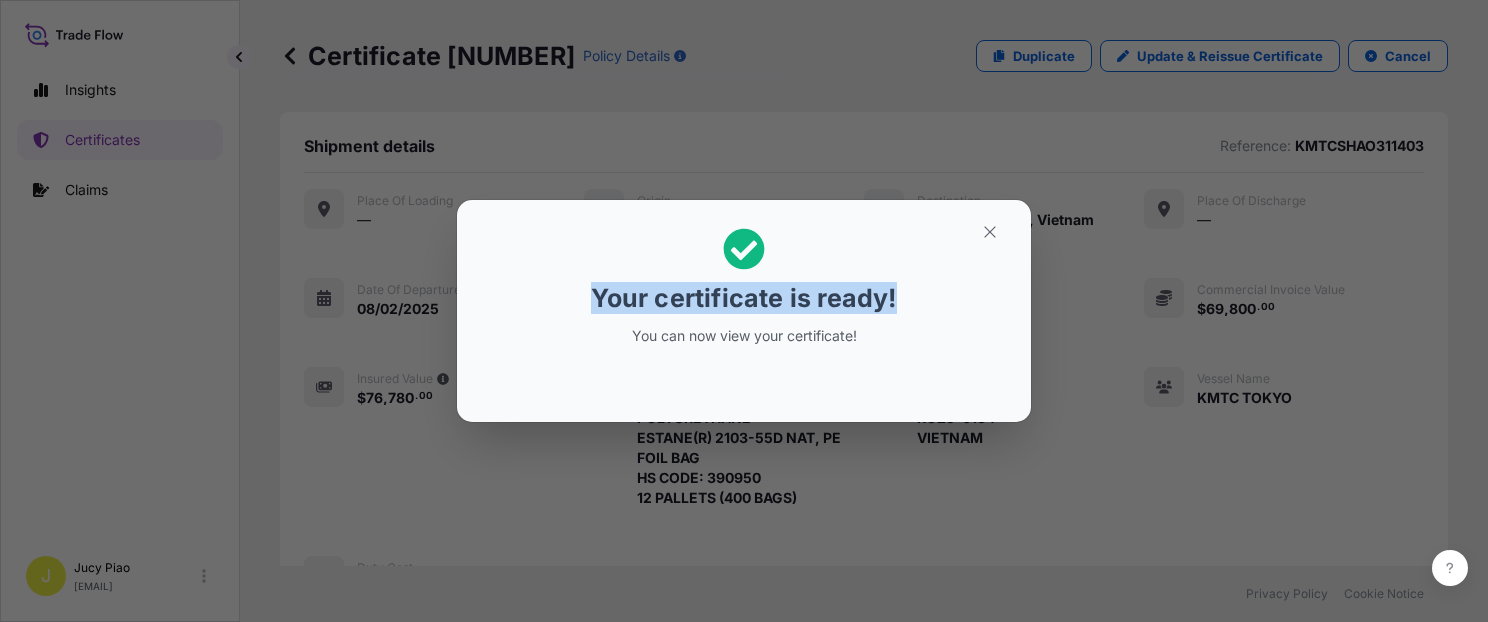 click 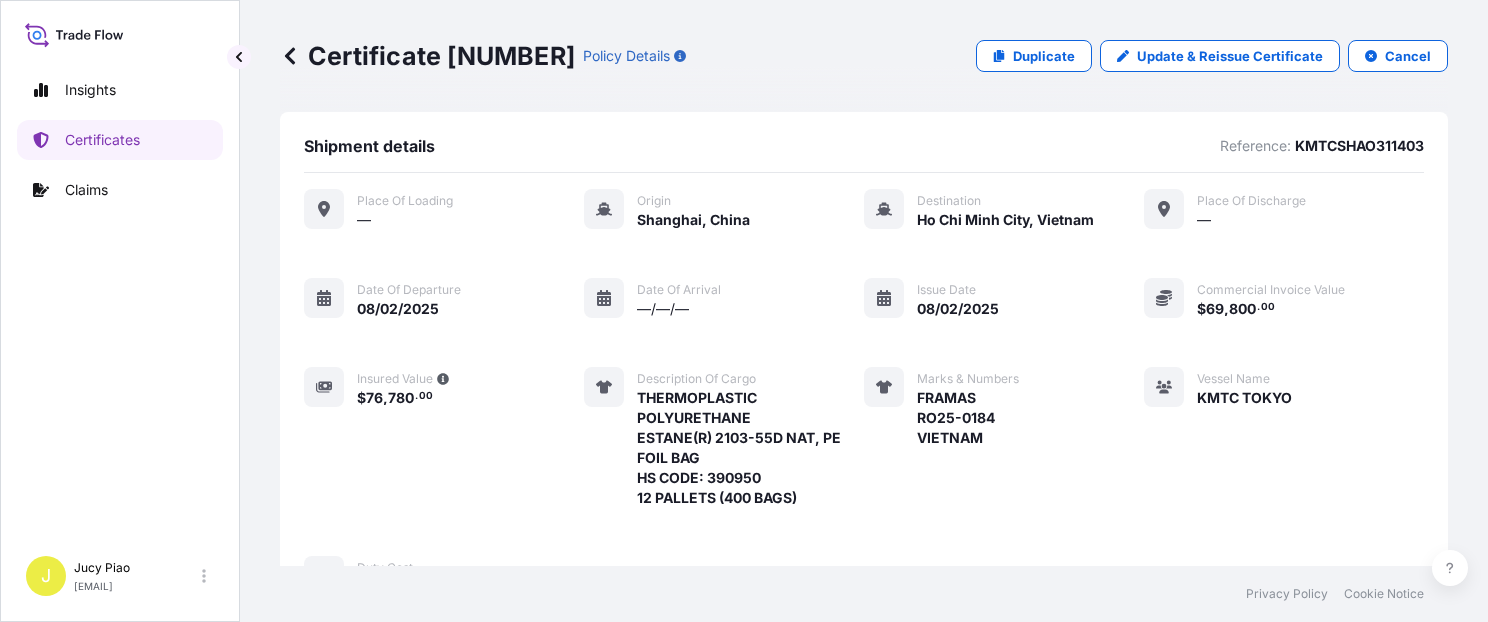 click on "Place of Loading — Origin Shanghai, [COUNTRY] Destination Ho Chi Minh City, [COUNTRY] Place of discharge — Date of departure 08/02/2025 Date of arrival —/—/— Issue Date 08/02/2025 Commercial Invoice Value $ 69 , 800 . 00 Insured Value $ 76 , 780 . 00 Description of cargo THERMOPLASTIC POLYURETHANE
ESTANE(R) 2103-55D NAT, PE FOIL BAG
HS CODE: 390950
12 PALLETS (400 BAGS) Marks & Numbers FRAMAS
RO25-0184
VIETNAM Vessel Name KMTC TOKYO Duty Cost —" at bounding box center [864, 393] 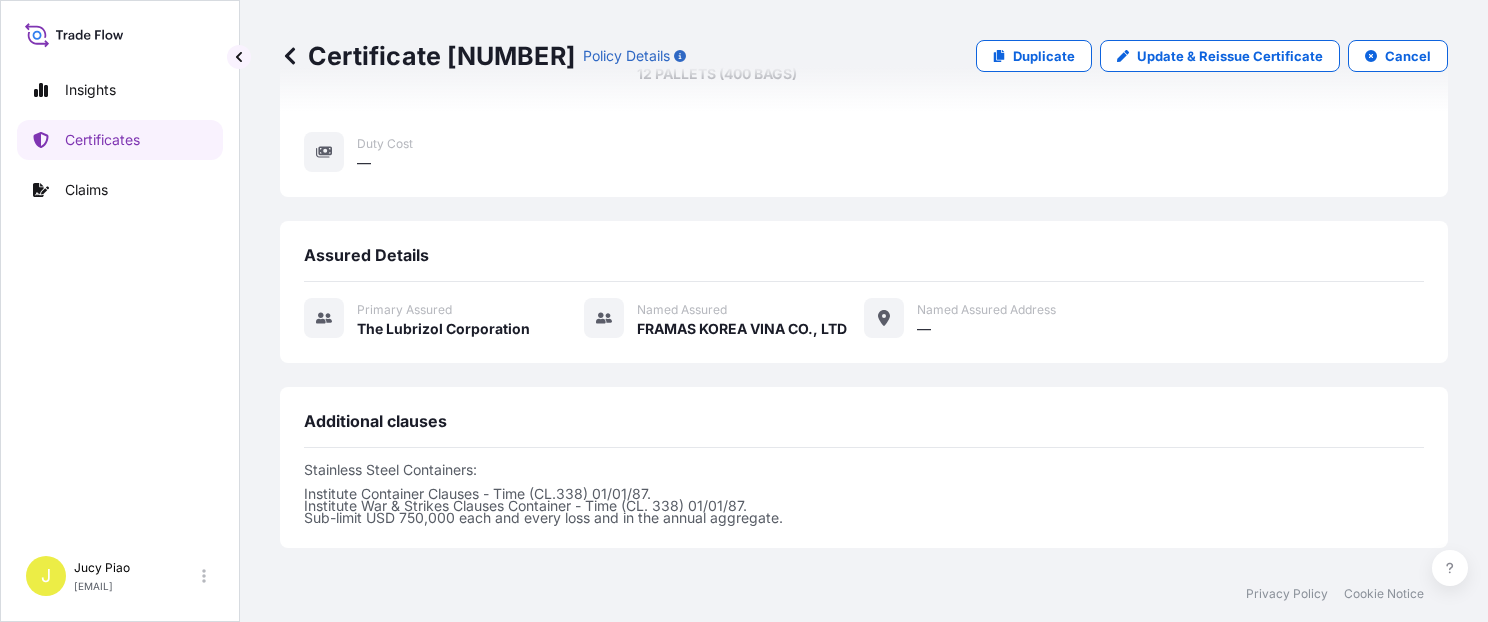 scroll, scrollTop: 680, scrollLeft: 0, axis: vertical 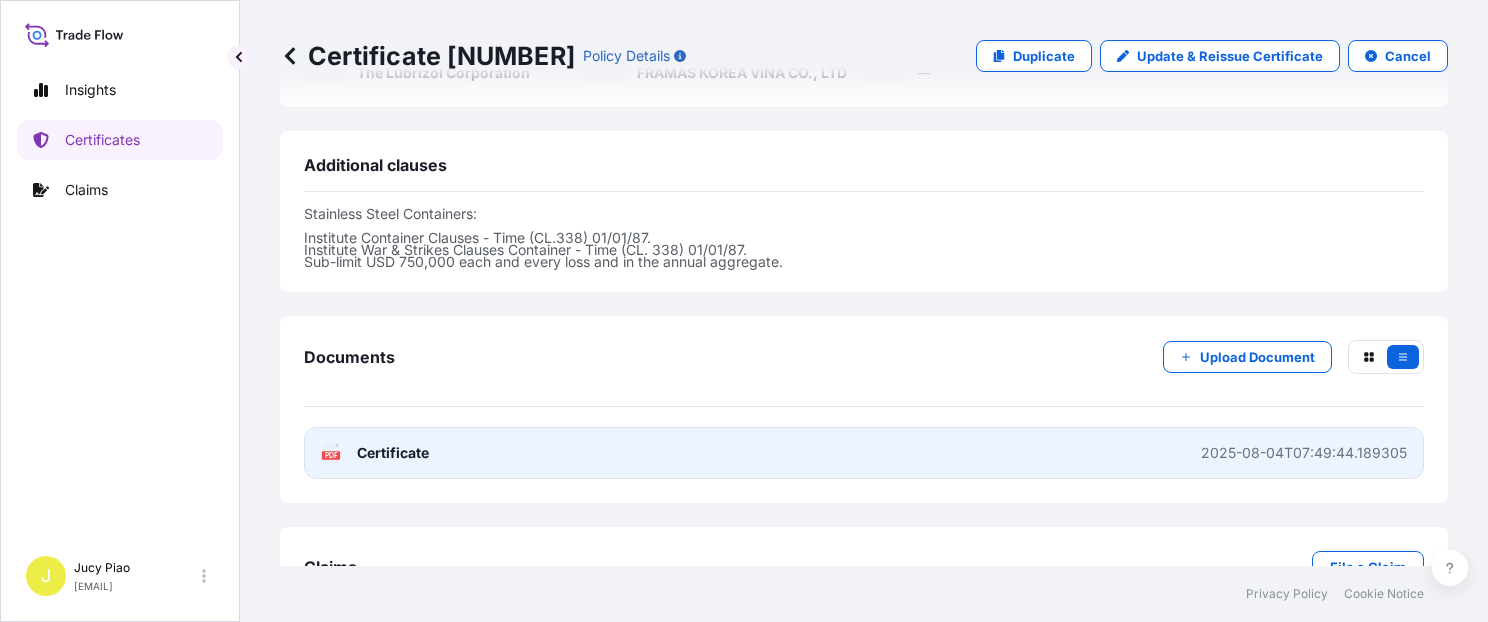 click on "PDF Certificate 2025-08-04T07:49:44.189305" at bounding box center [864, 453] 